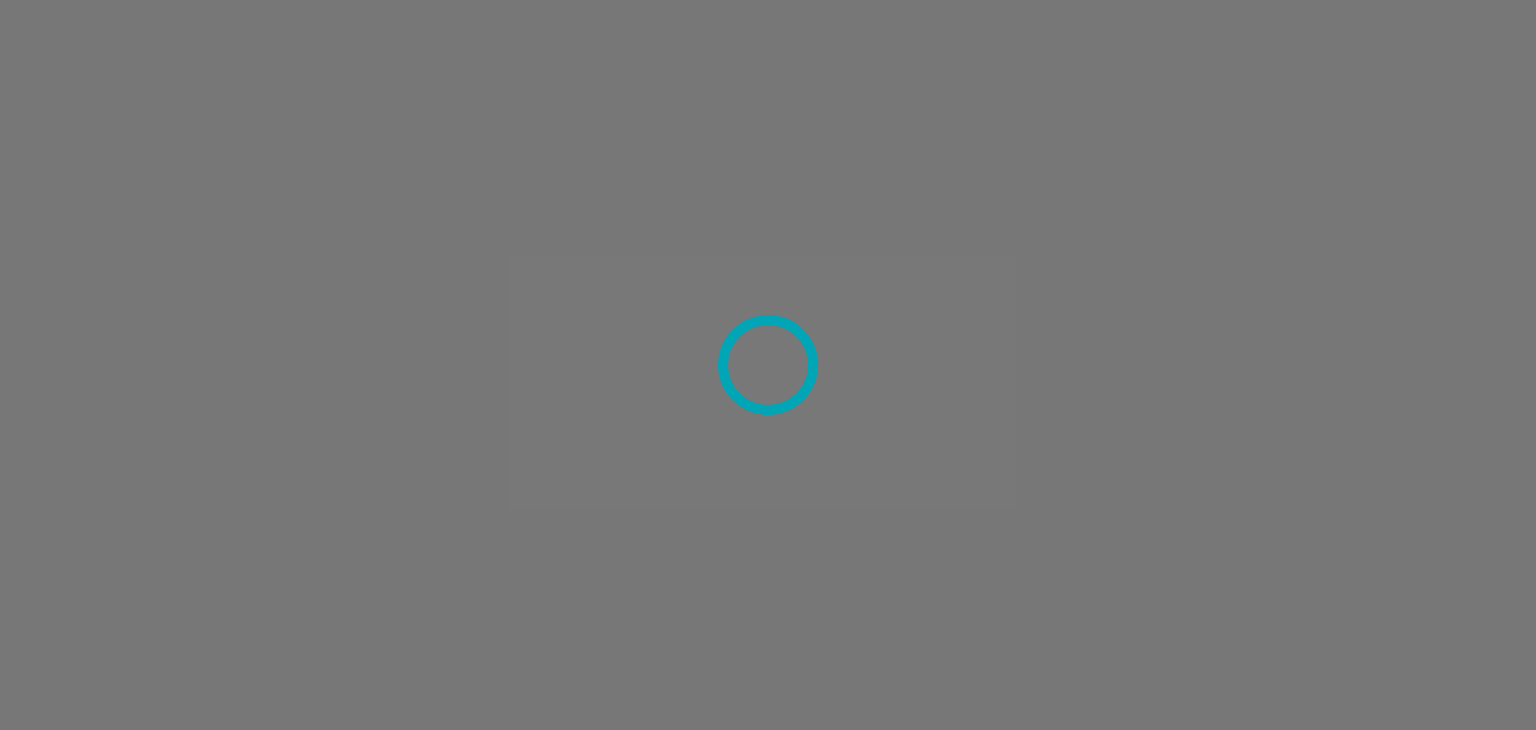 scroll, scrollTop: 0, scrollLeft: 0, axis: both 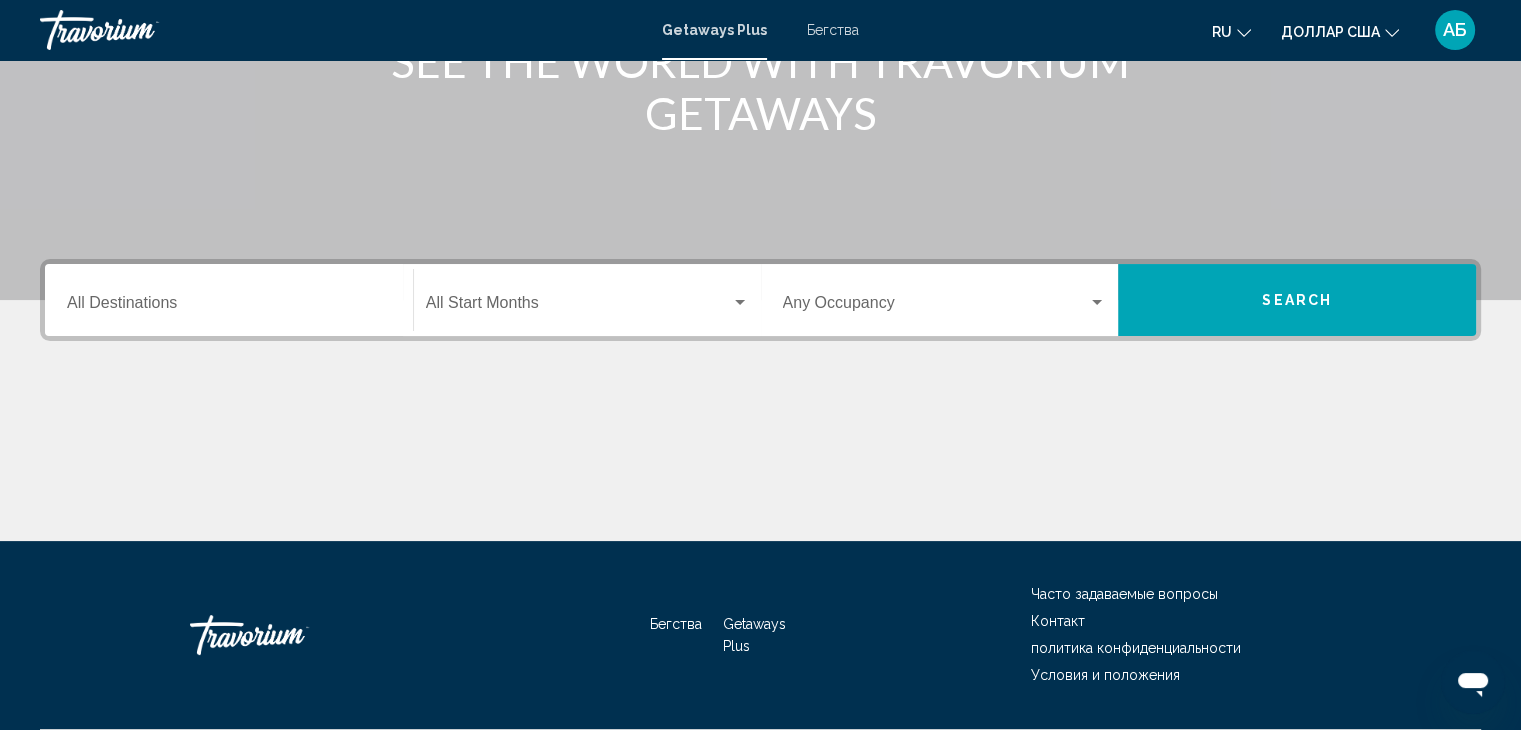 click on "Destination All Destinations" at bounding box center [229, 307] 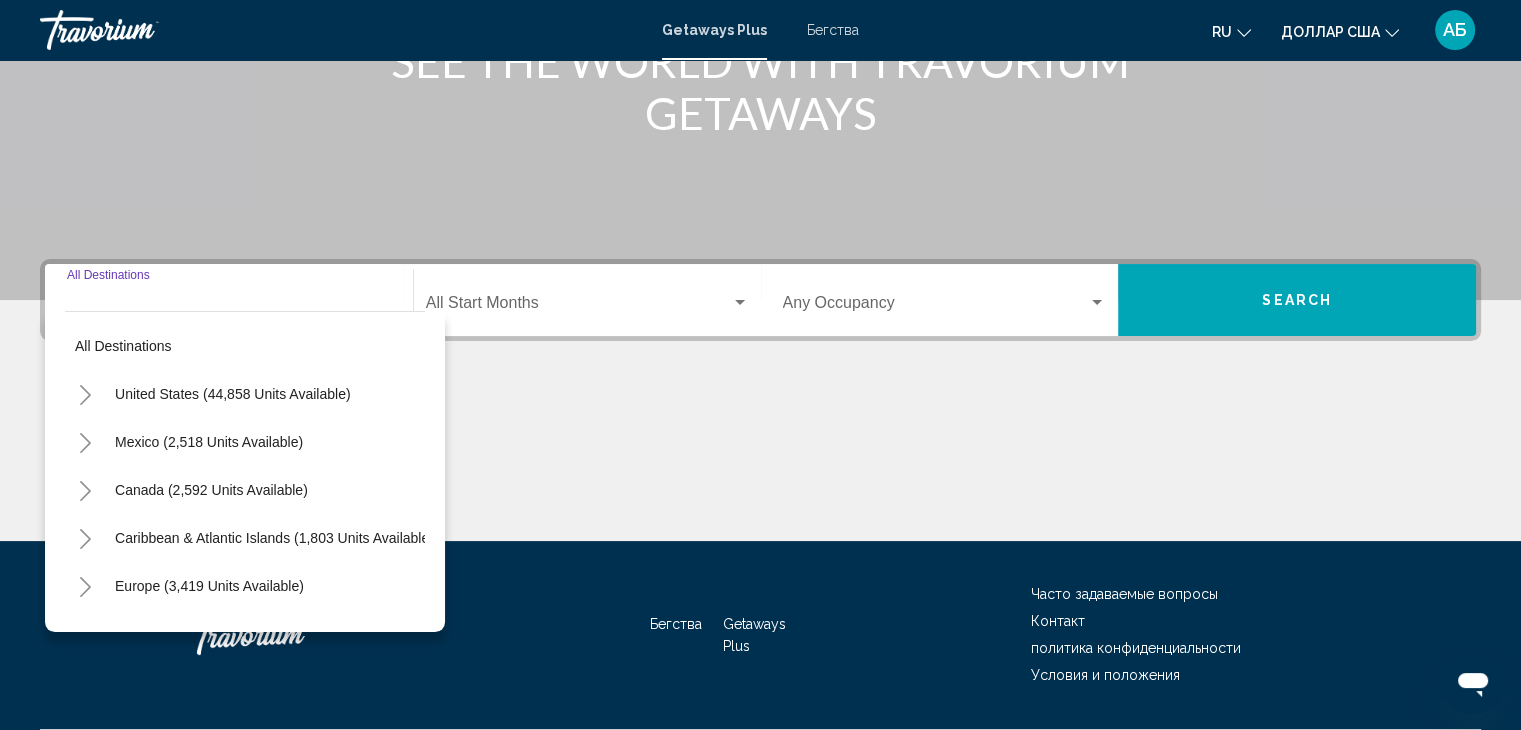 scroll, scrollTop: 356, scrollLeft: 0, axis: vertical 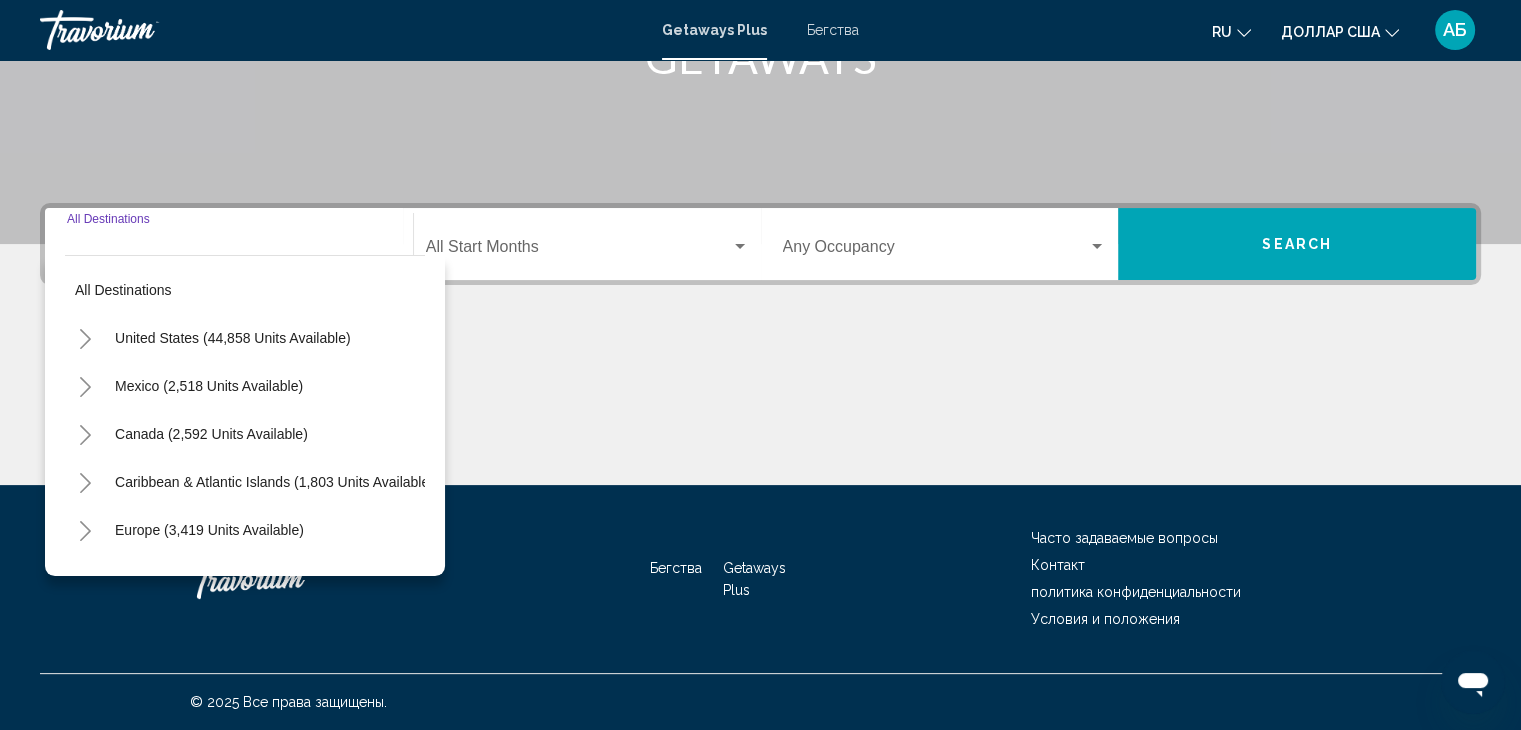 click on "All destinations" at bounding box center [123, 290] 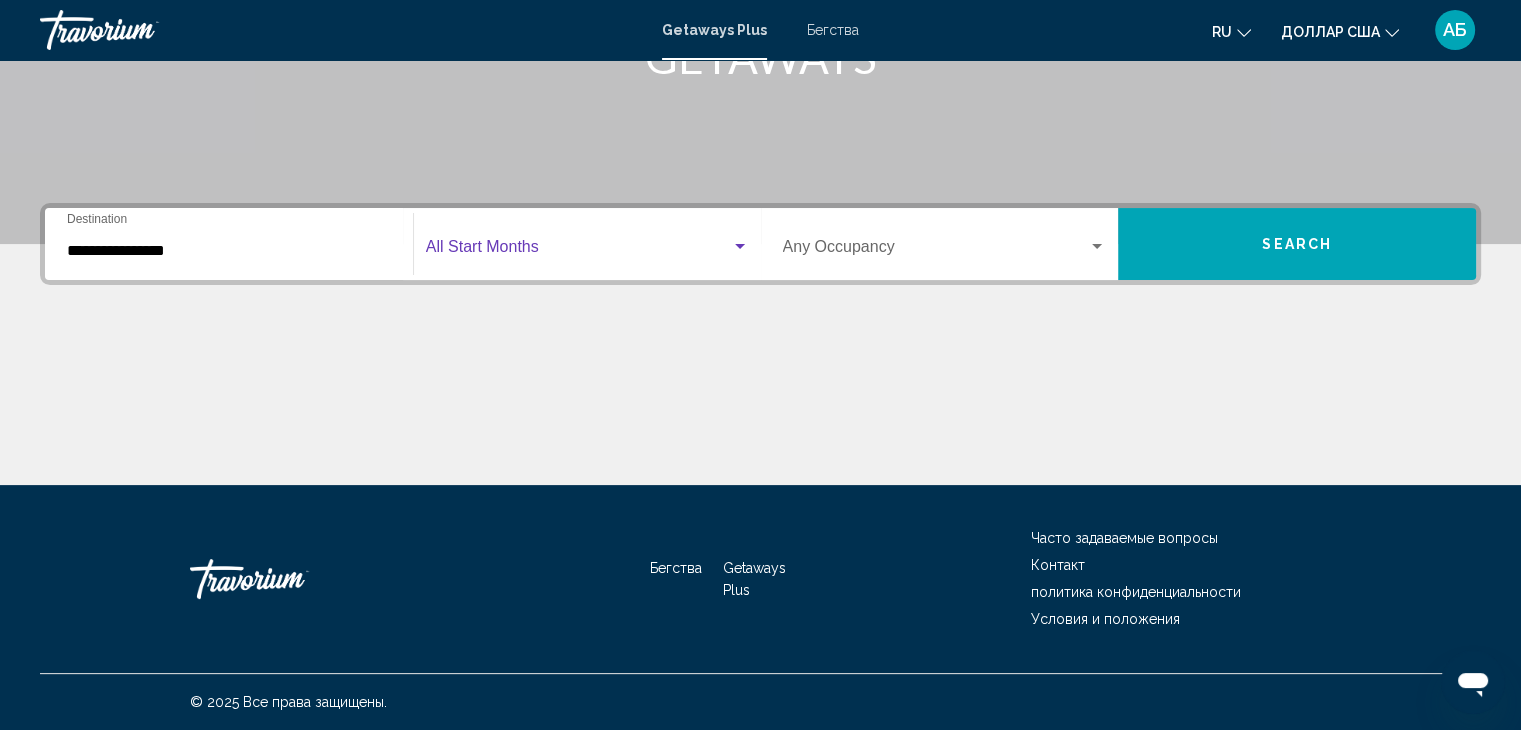 click at bounding box center (740, 247) 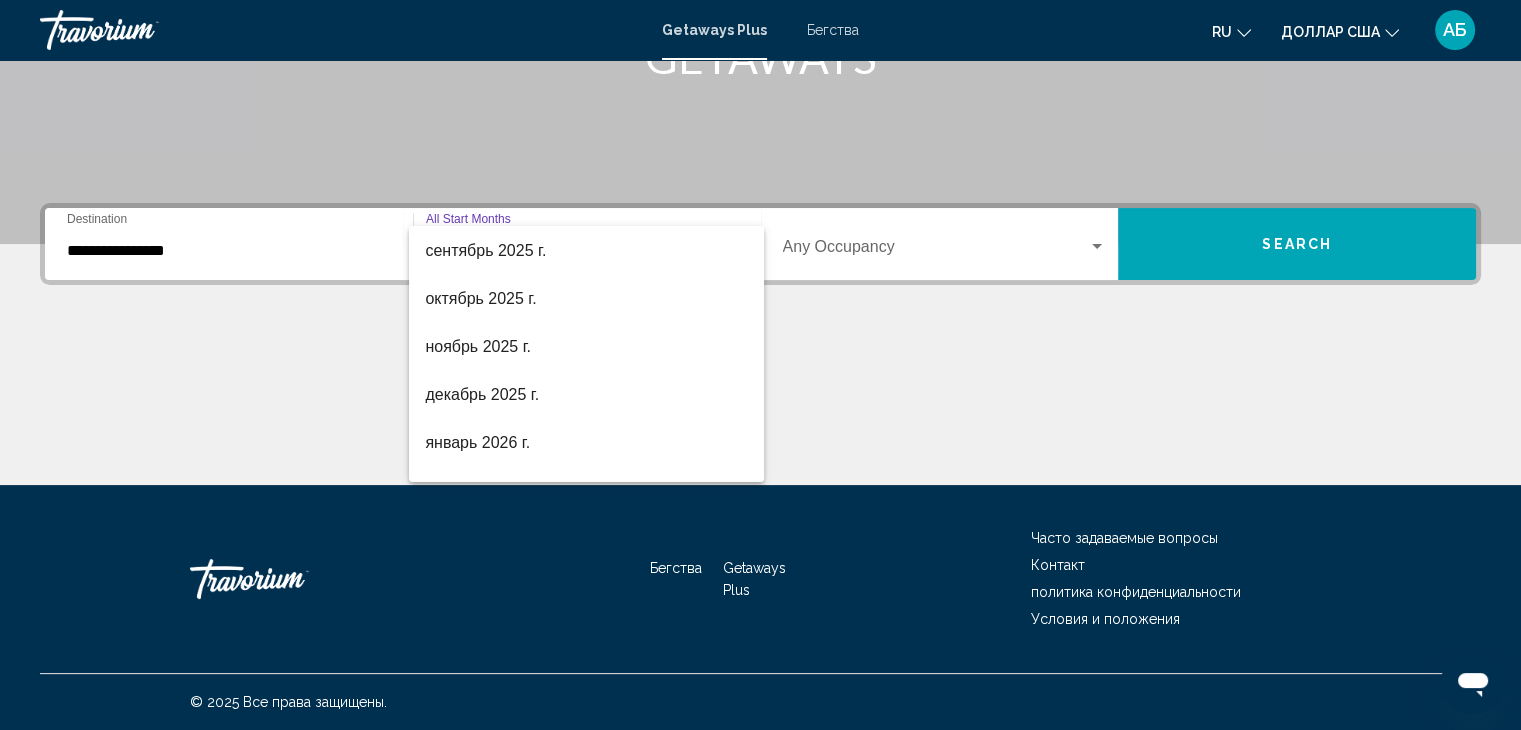 scroll, scrollTop: 200, scrollLeft: 0, axis: vertical 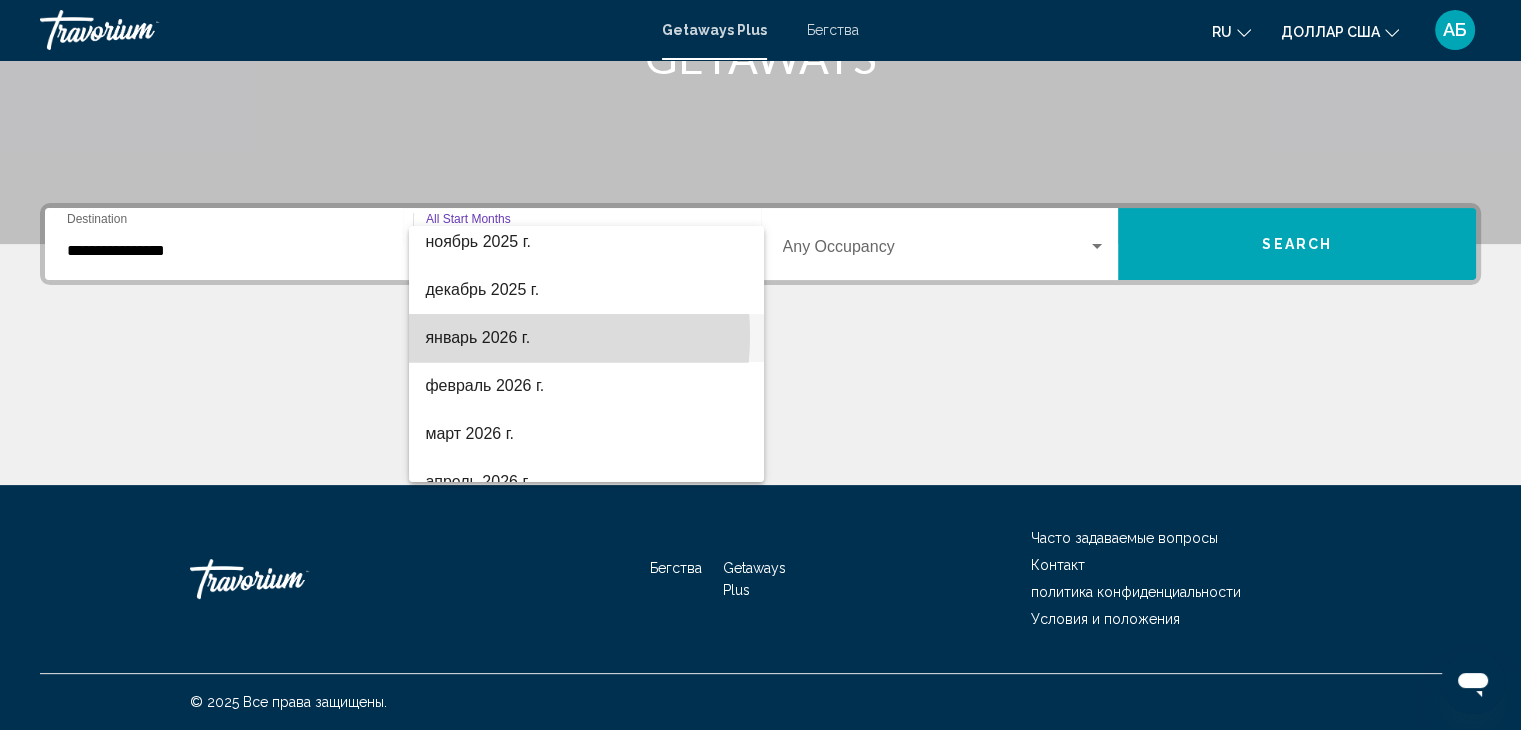 click on "январь 2026 г." at bounding box center (477, 337) 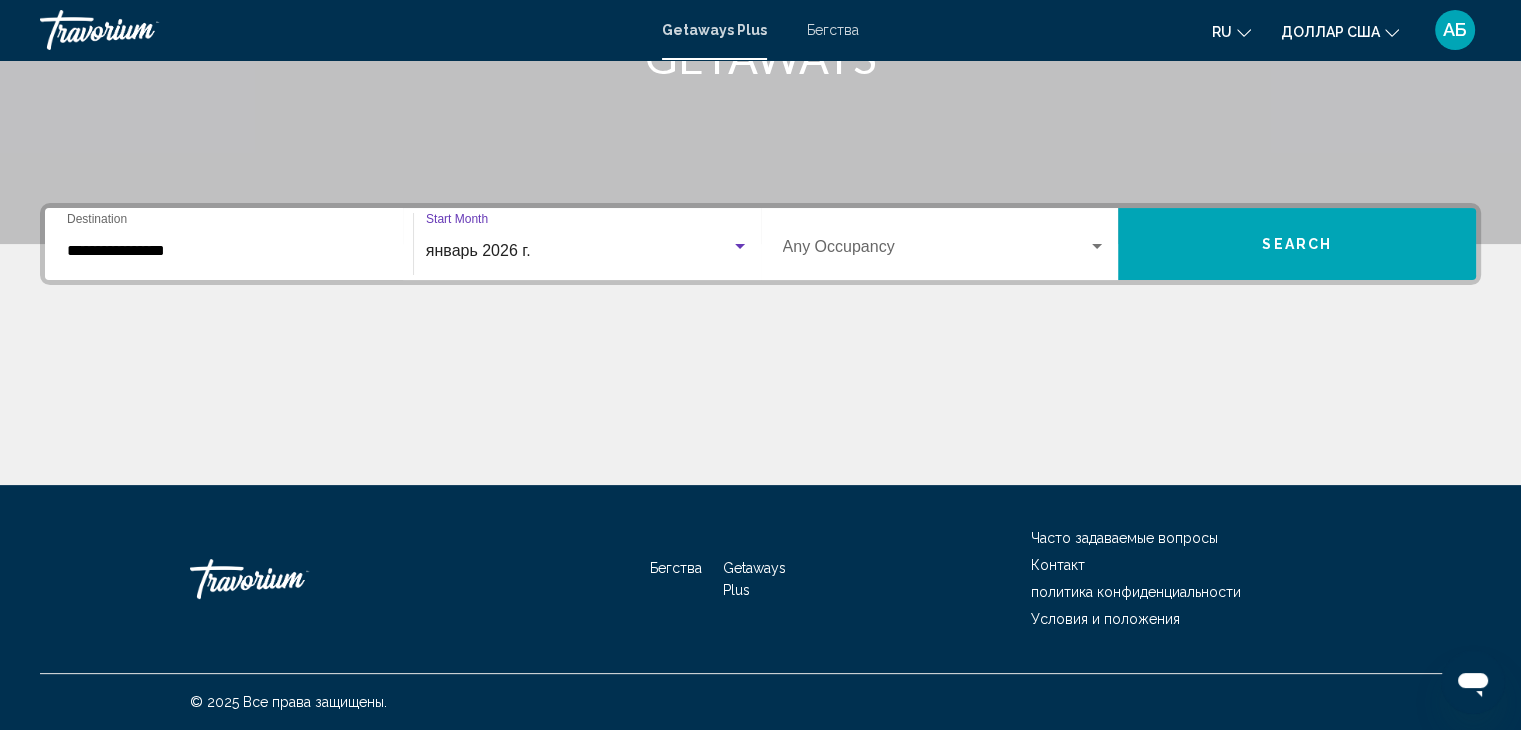 click at bounding box center [740, 246] 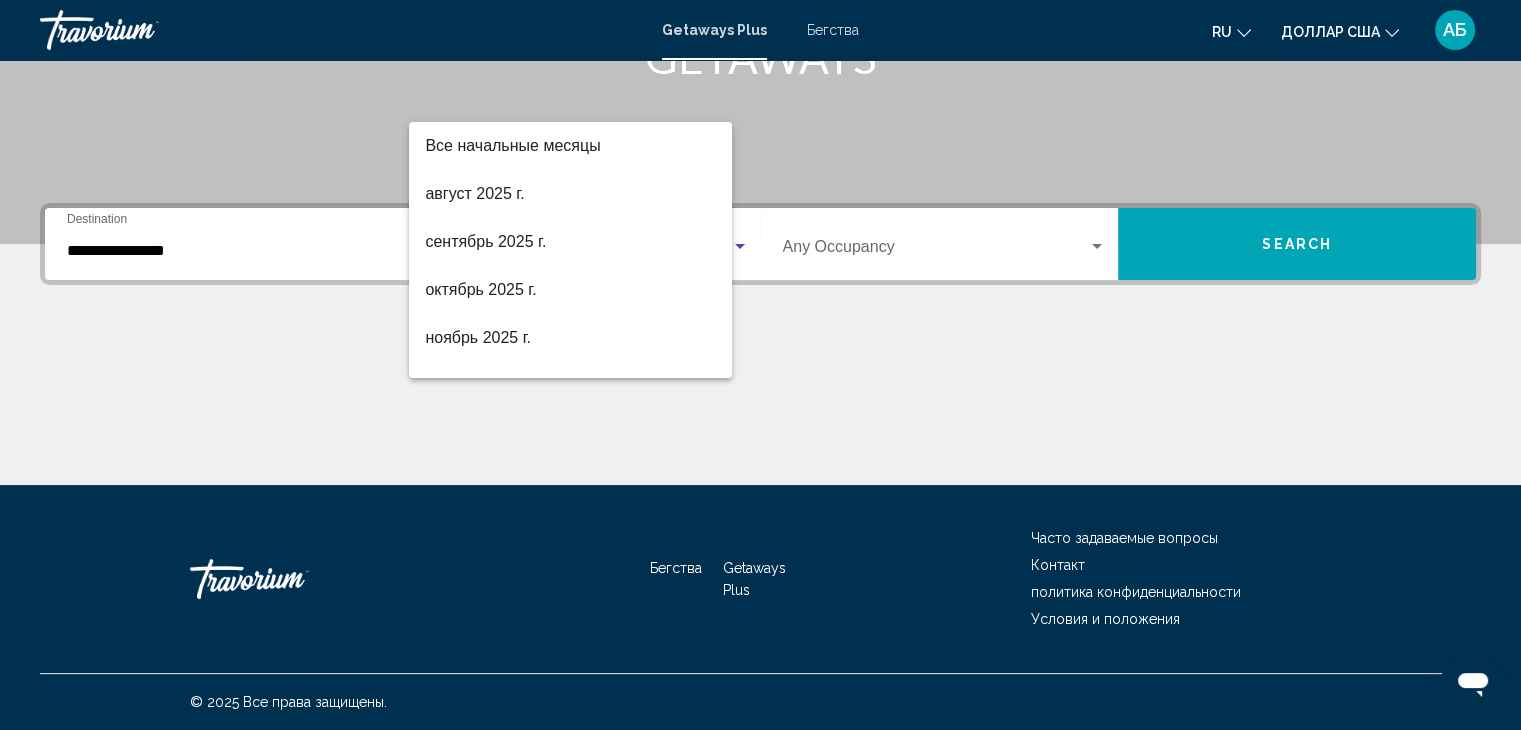 scroll, scrollTop: 184, scrollLeft: 0, axis: vertical 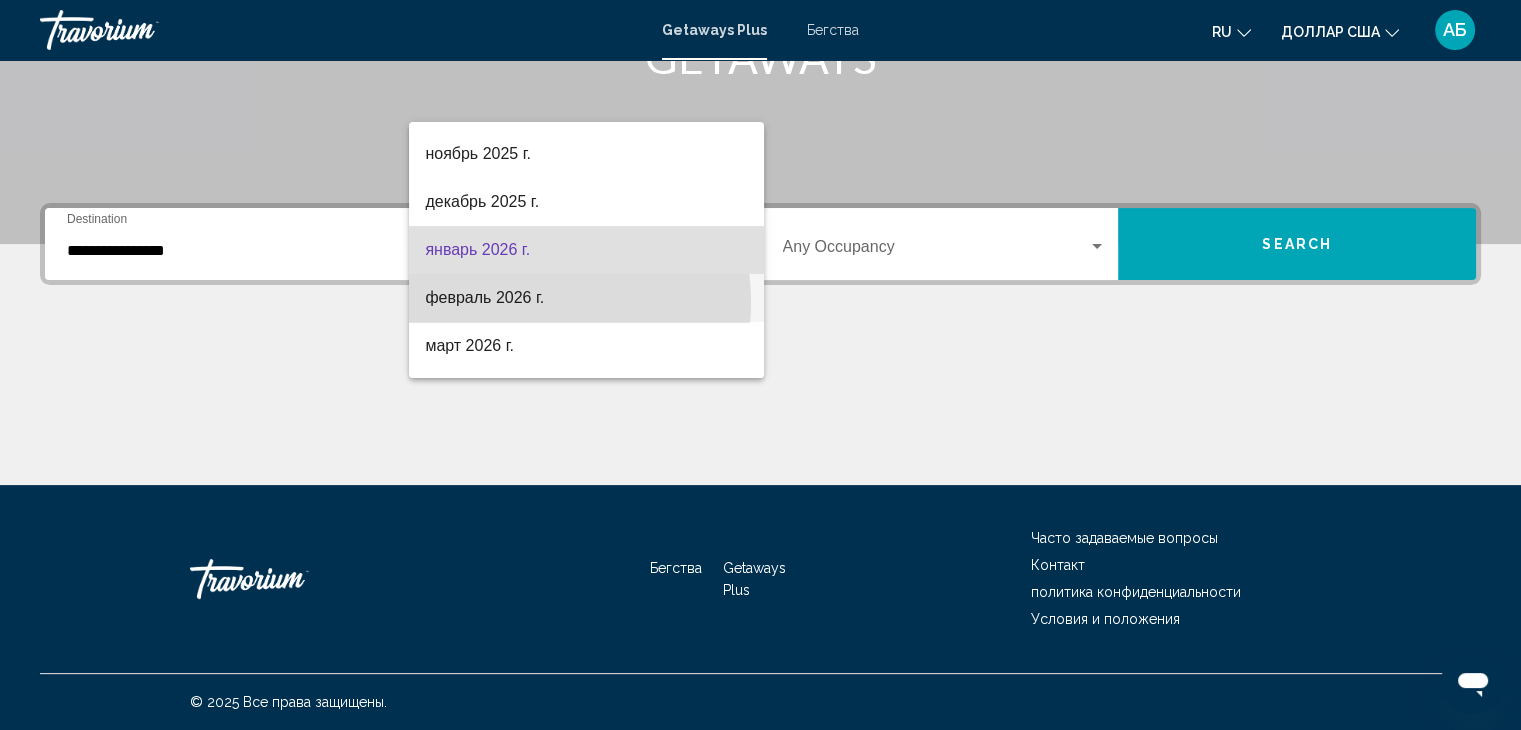 click on "февраль 2026 г." at bounding box center (484, 297) 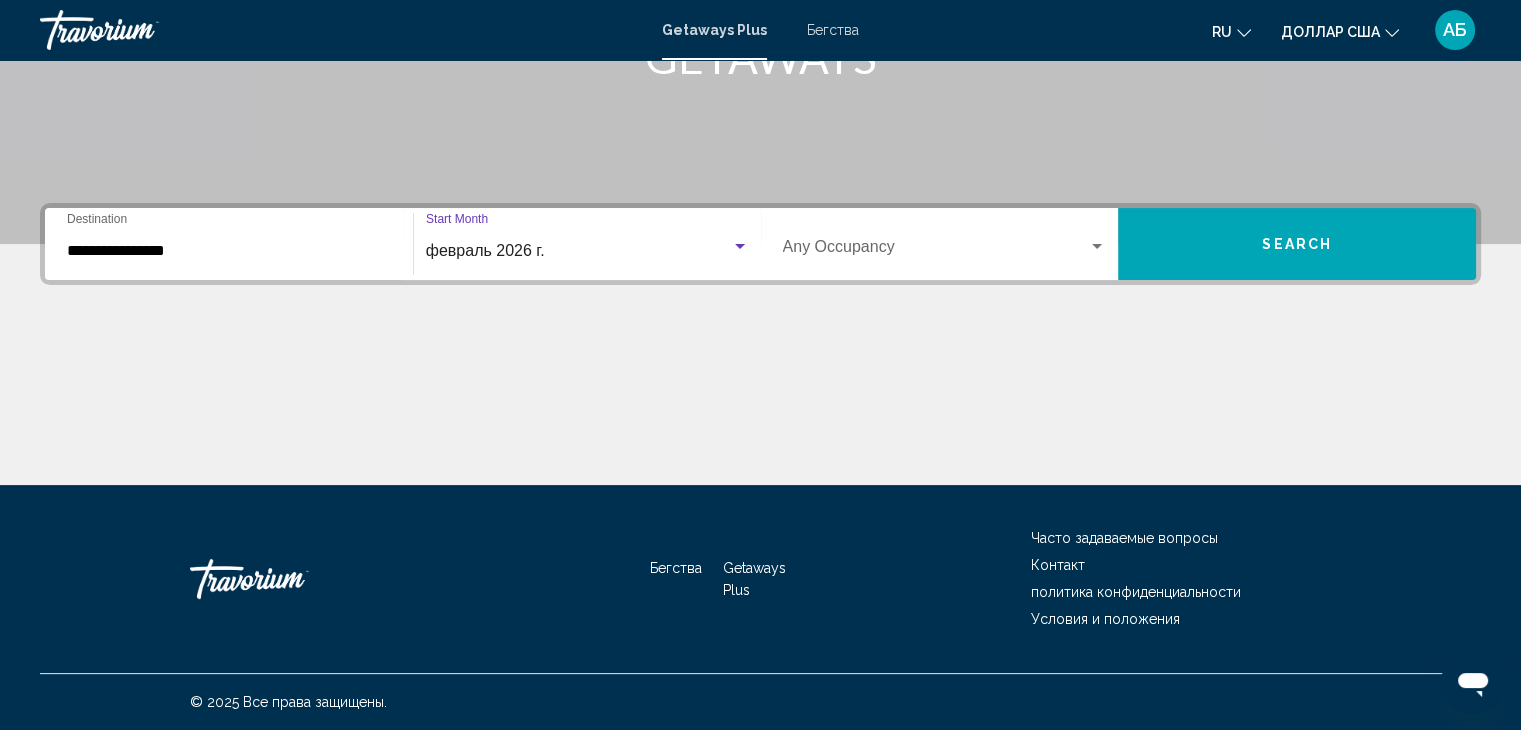 click on "[MONTH] [YEAR] Start Month All Start Months" 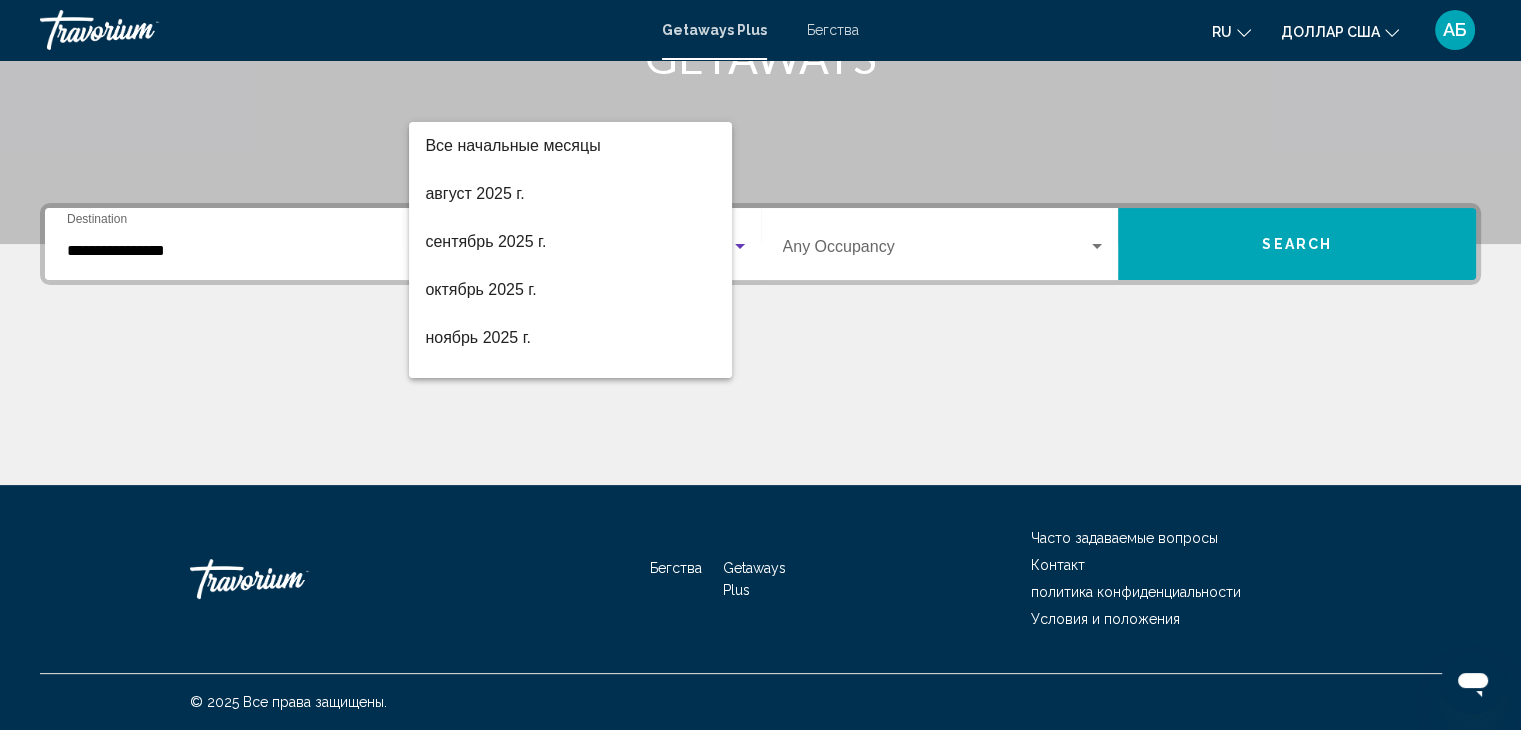 scroll, scrollTop: 232, scrollLeft: 0, axis: vertical 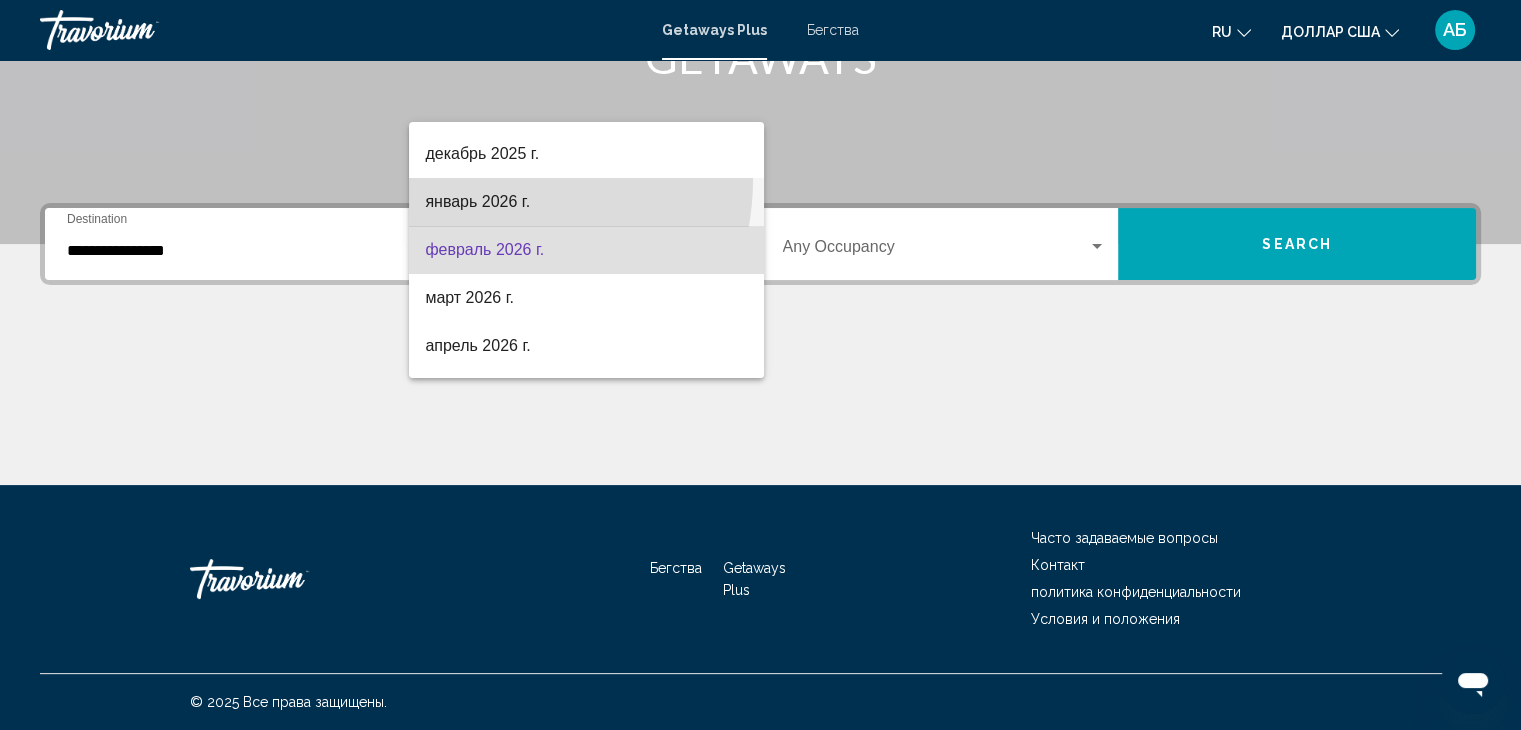 click on "январь 2026 г." at bounding box center (586, 202) 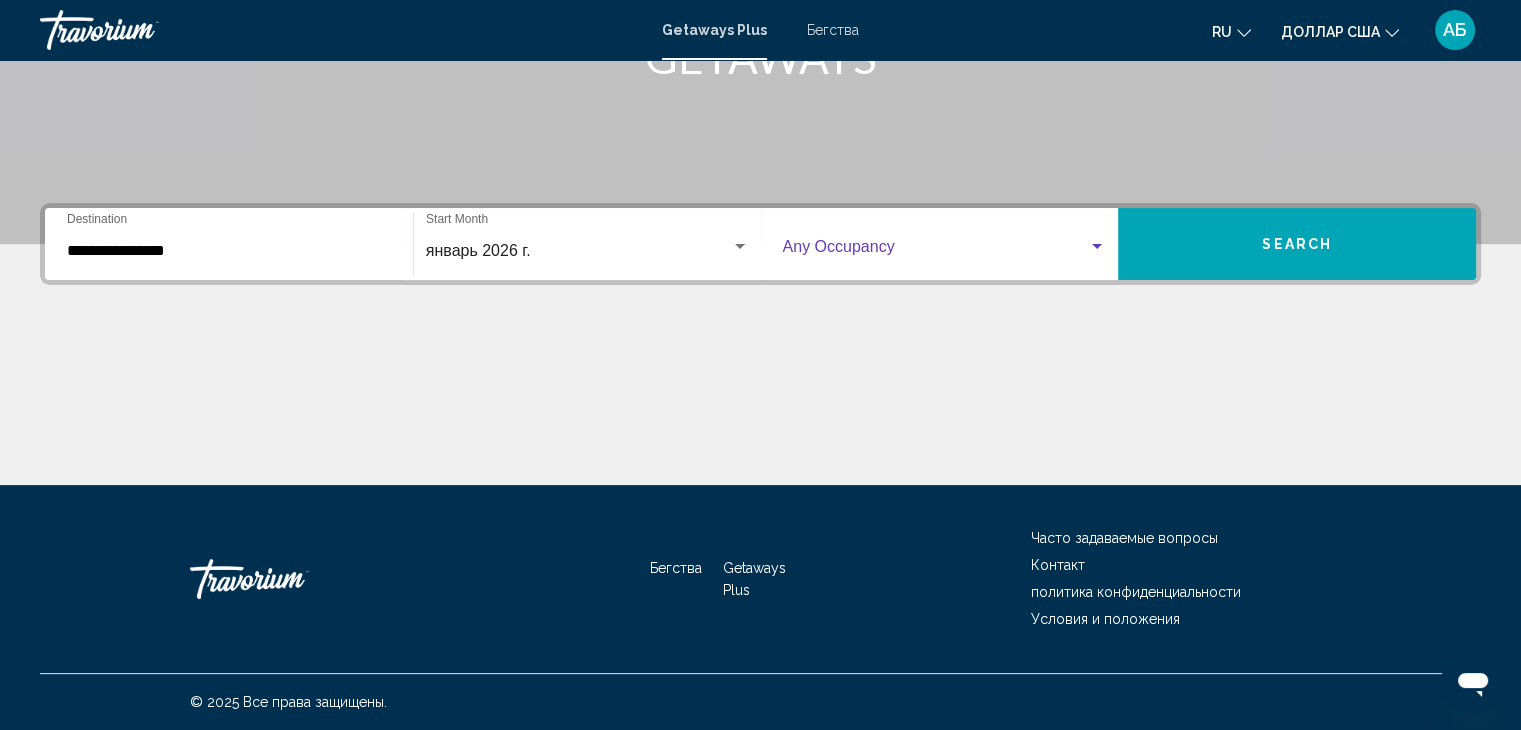 click at bounding box center (1097, 247) 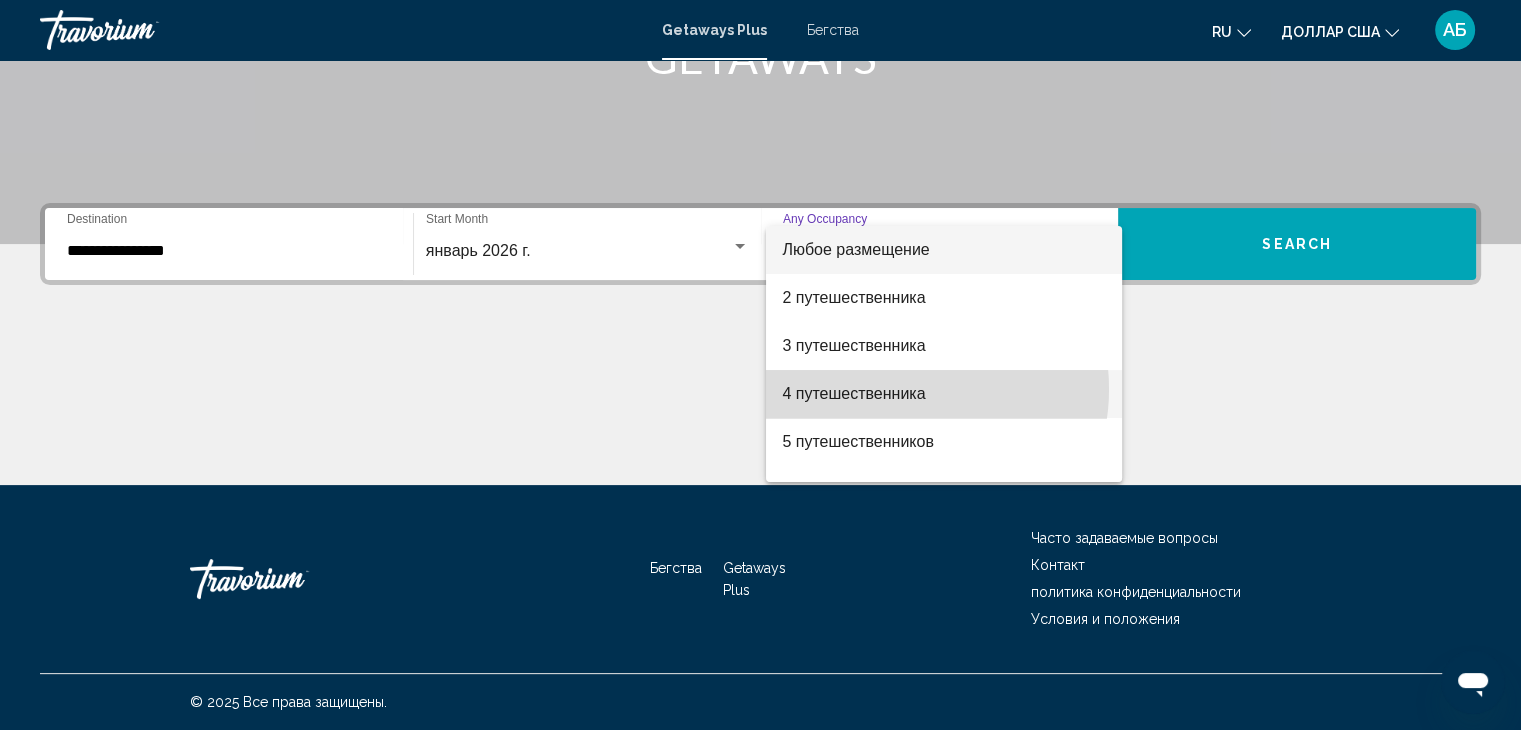 click on "4 путешественника" at bounding box center (853, 393) 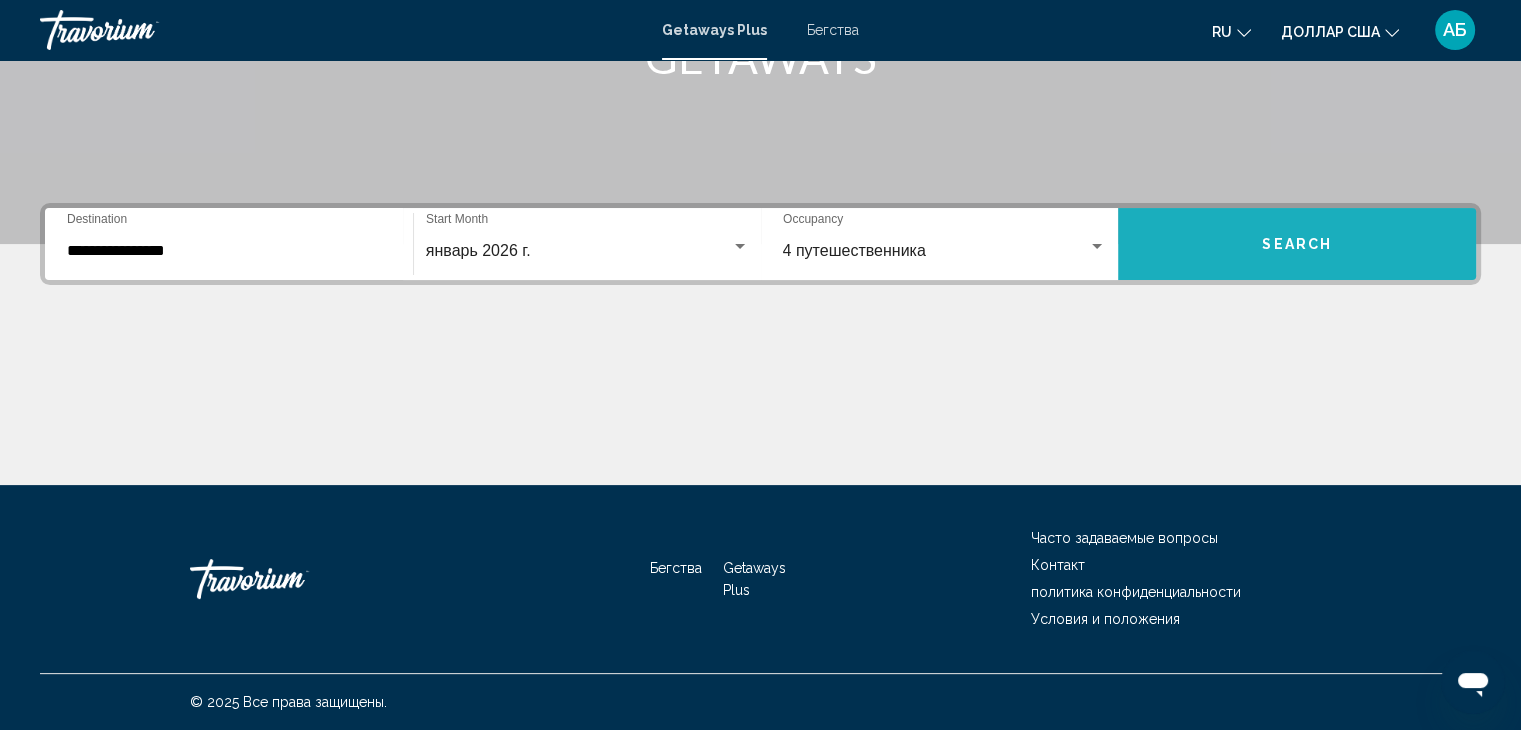 click on "Search" at bounding box center [1297, 245] 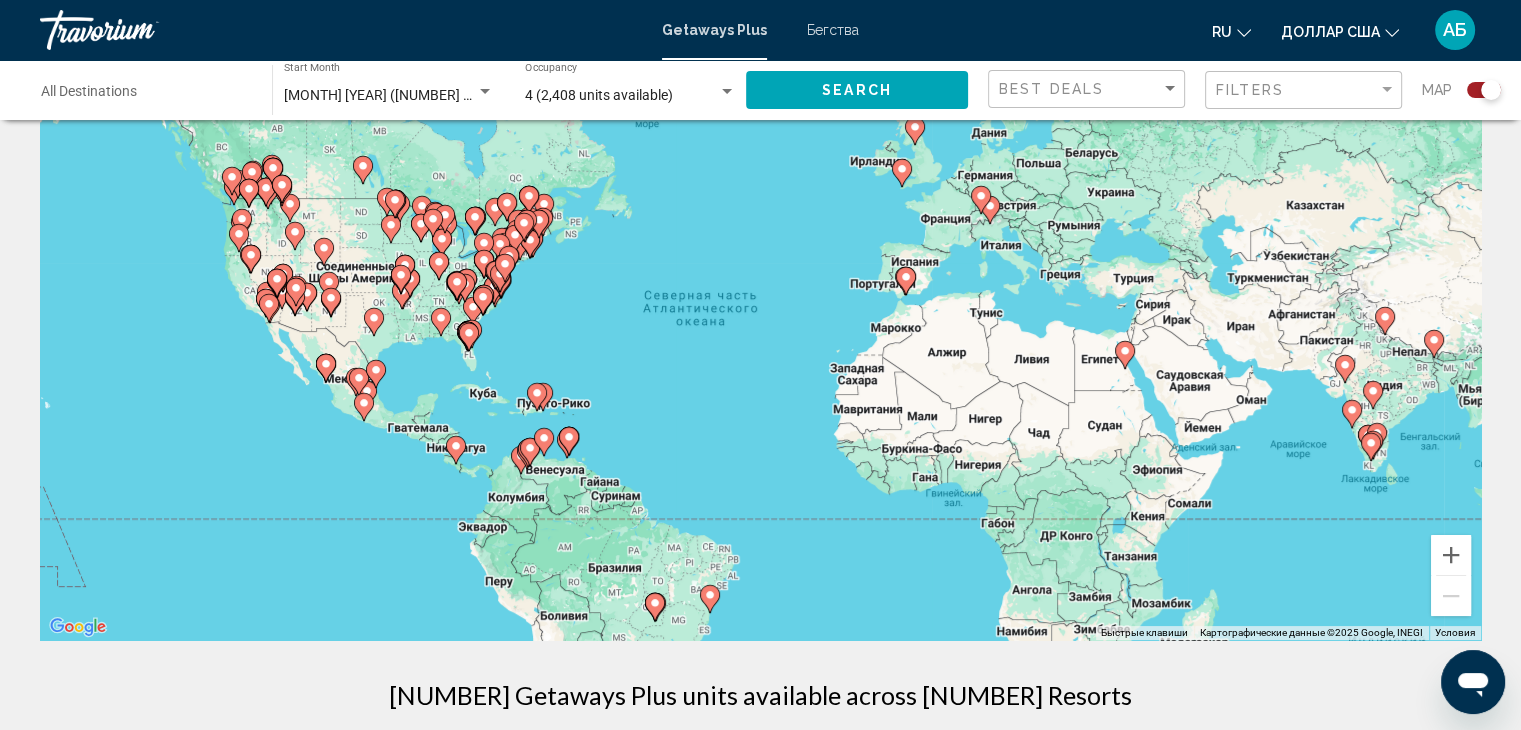 scroll, scrollTop: 0, scrollLeft: 0, axis: both 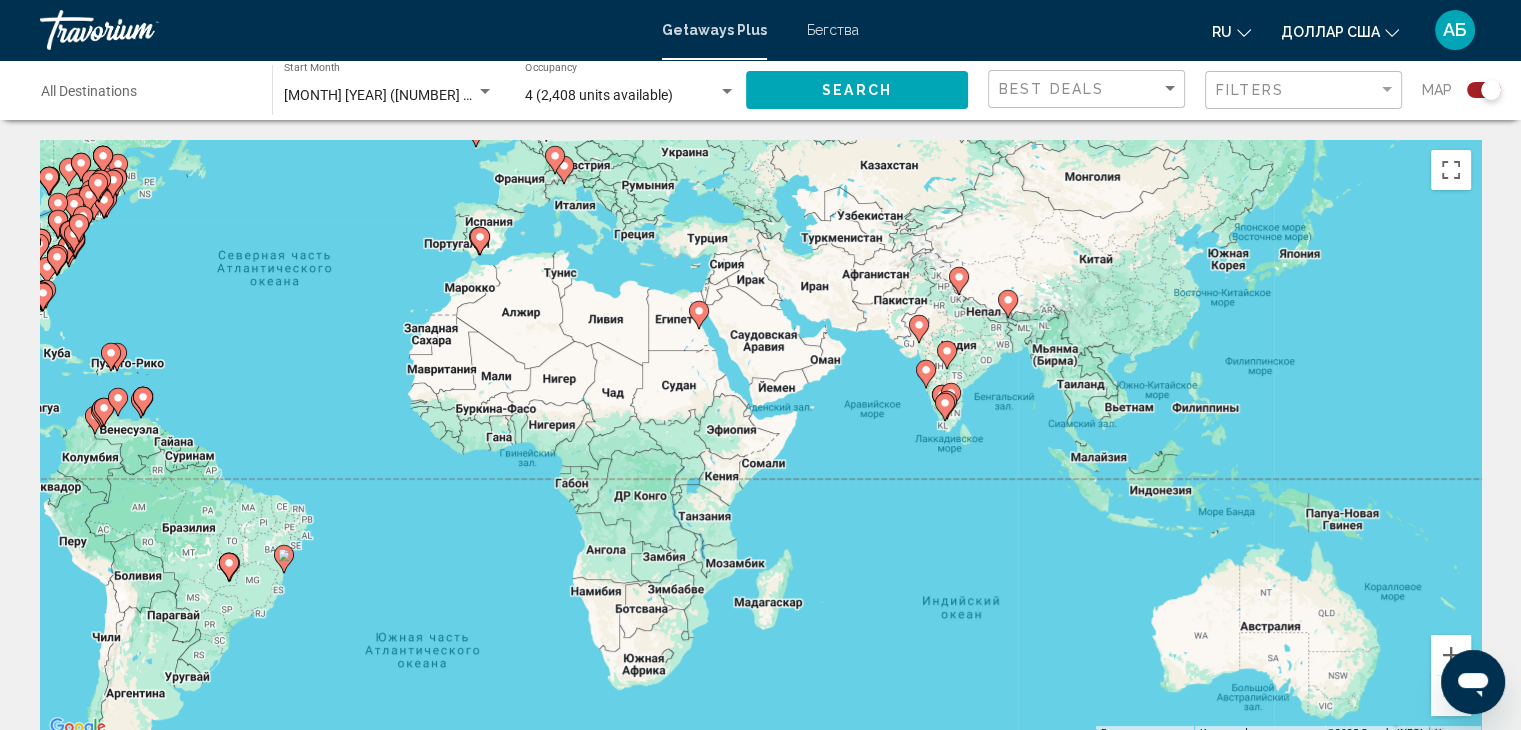 drag, startPoint x: 1300, startPoint y: 437, endPoint x: 862, endPoint y: 299, distance: 459.22543 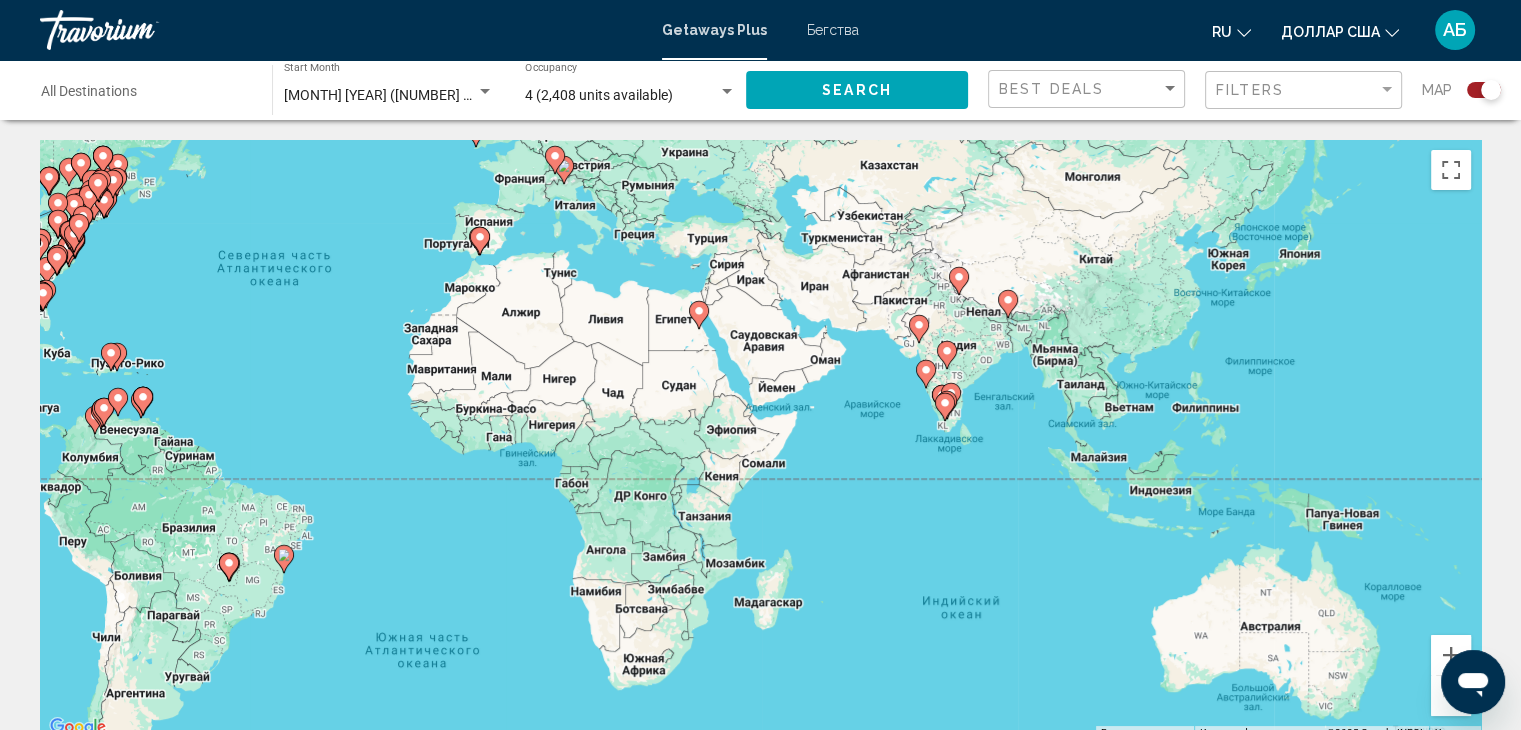 click on "Чтобы активировать перетаскивание с помощью клавиатуры, нажмите Alt + Ввод. После этого перемещайте маркер, используя клавиши со стрелками. Чтобы завершить перетаскивание, нажмите клавишу Ввод. Чтобы отменить действие, нажмите клавишу Esc." at bounding box center [760, 440] 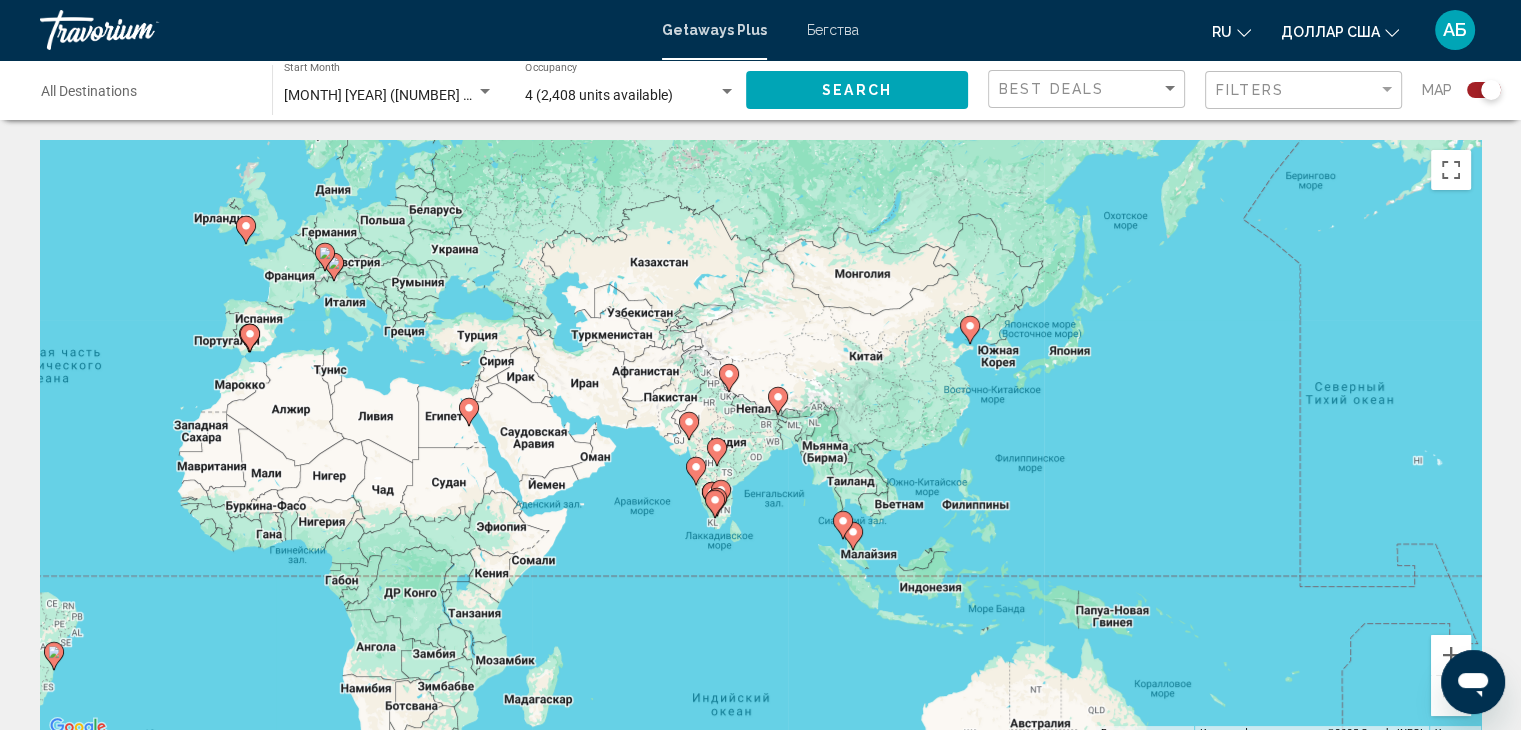 drag, startPoint x: 1232, startPoint y: 522, endPoint x: 999, endPoint y: 621, distance: 253.16003 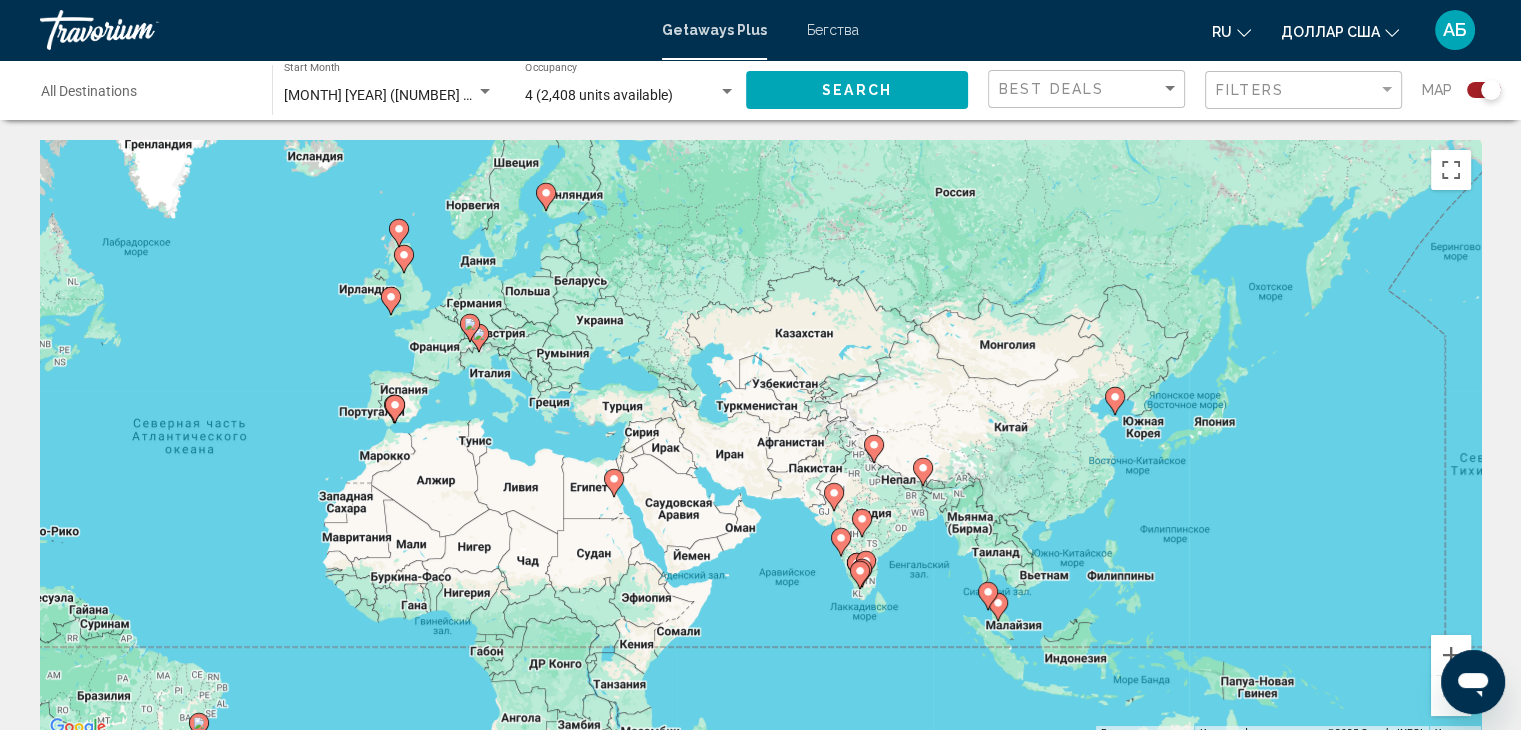 drag, startPoint x: 1097, startPoint y: 271, endPoint x: 1240, endPoint y: 340, distance: 158.77657 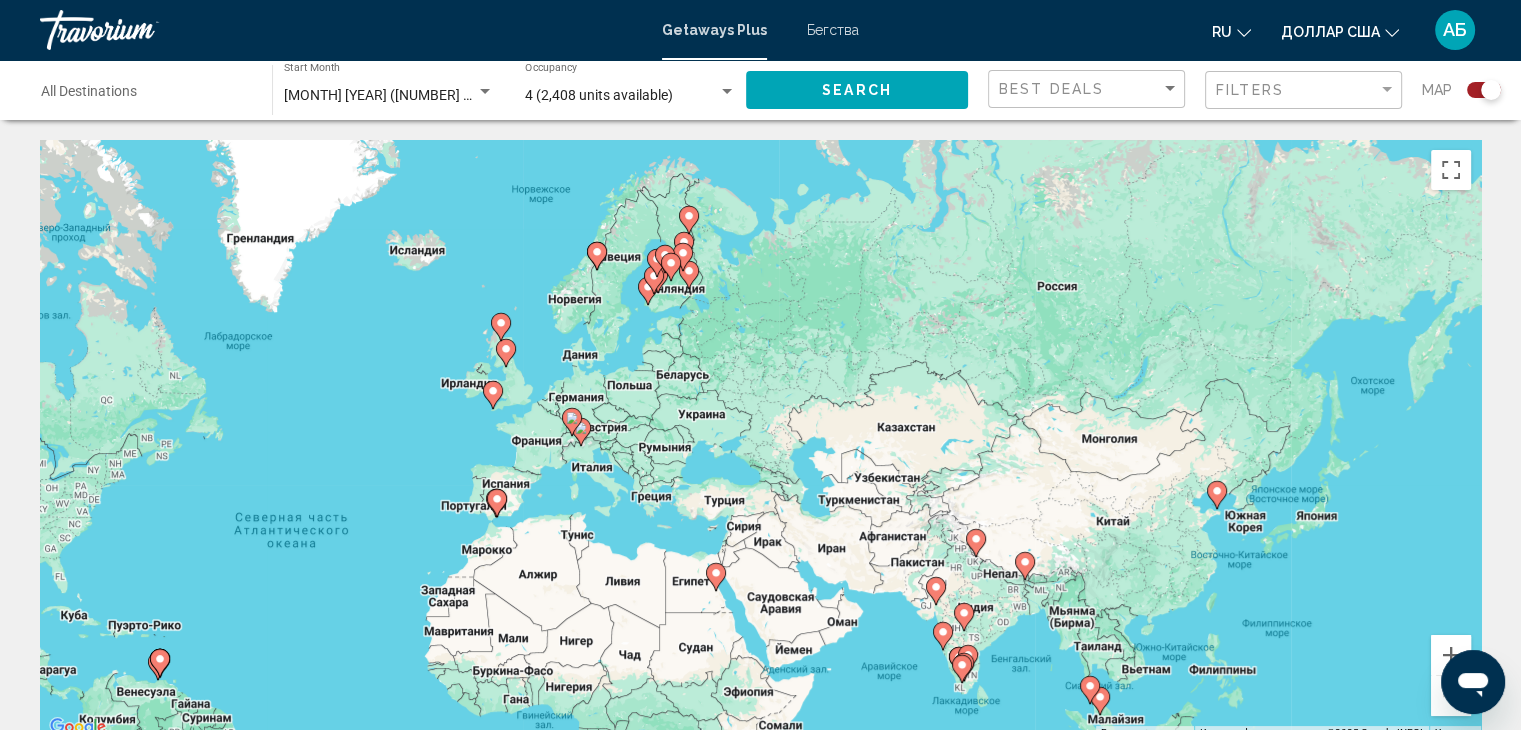 drag, startPoint x: 648, startPoint y: 205, endPoint x: 751, endPoint y: 295, distance: 136.78085 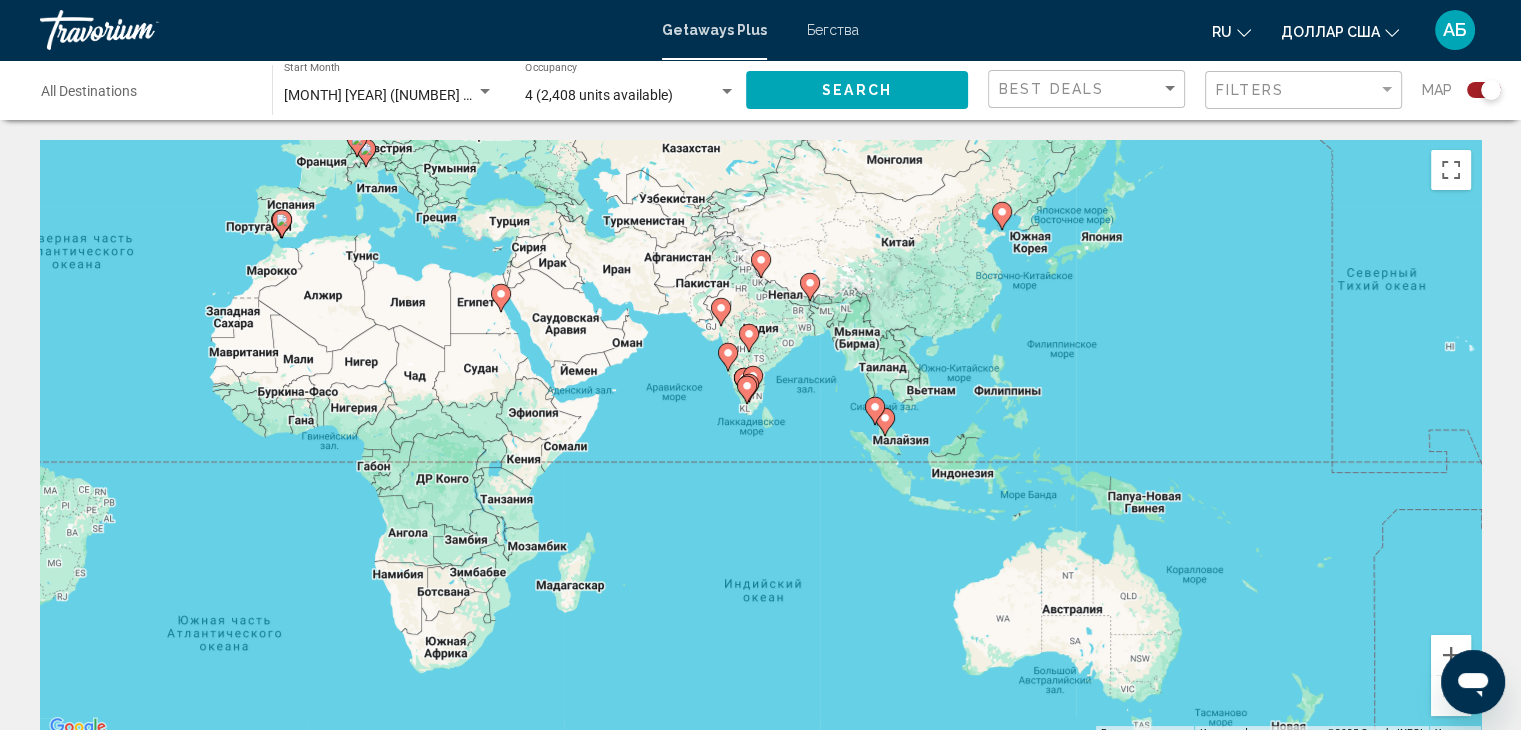 drag, startPoint x: 754, startPoint y: 501, endPoint x: 541, endPoint y: 221, distance: 351.8082 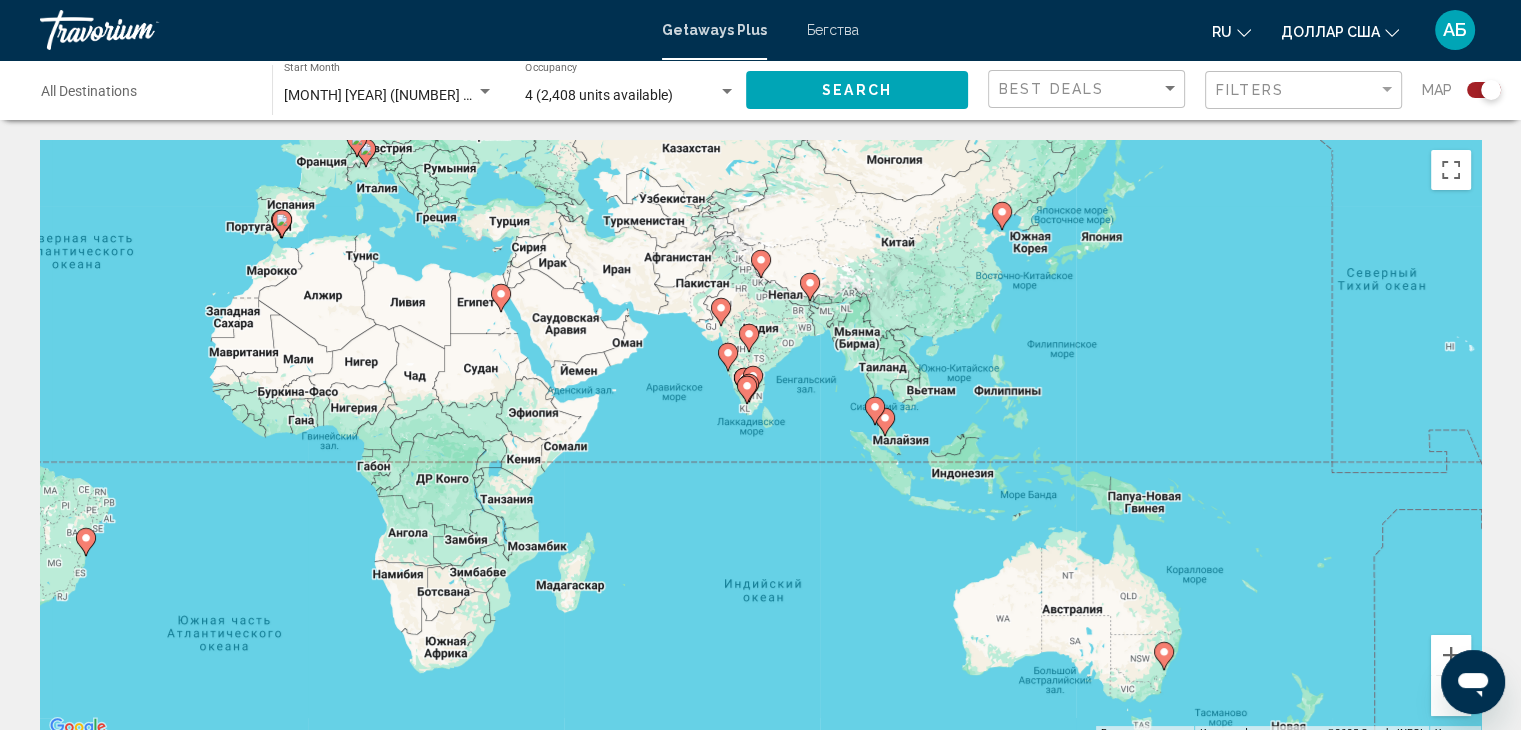 click 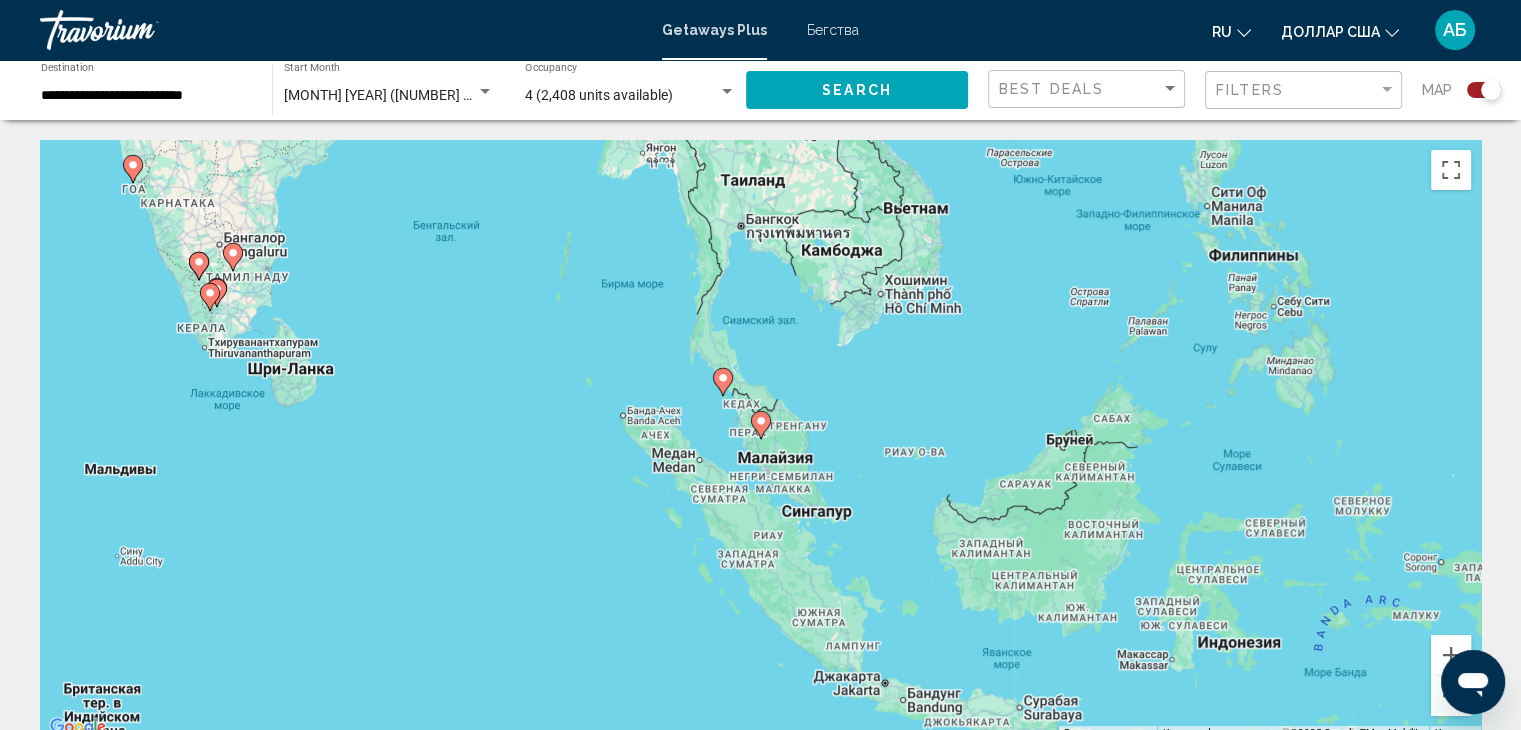 click on "Для навигации используйте клавиши со стрелками.  Чтобы активировать перетаскивание с помощью клавиатуры, нажмите Alt + Ввод. После этого перемещайте маркер, используя клавиши со стрелками. Чтобы завершить перетаскивание, нажмите клавишу Ввод. Чтобы отменить действие, нажмите клавишу Esc." at bounding box center (760, 440) 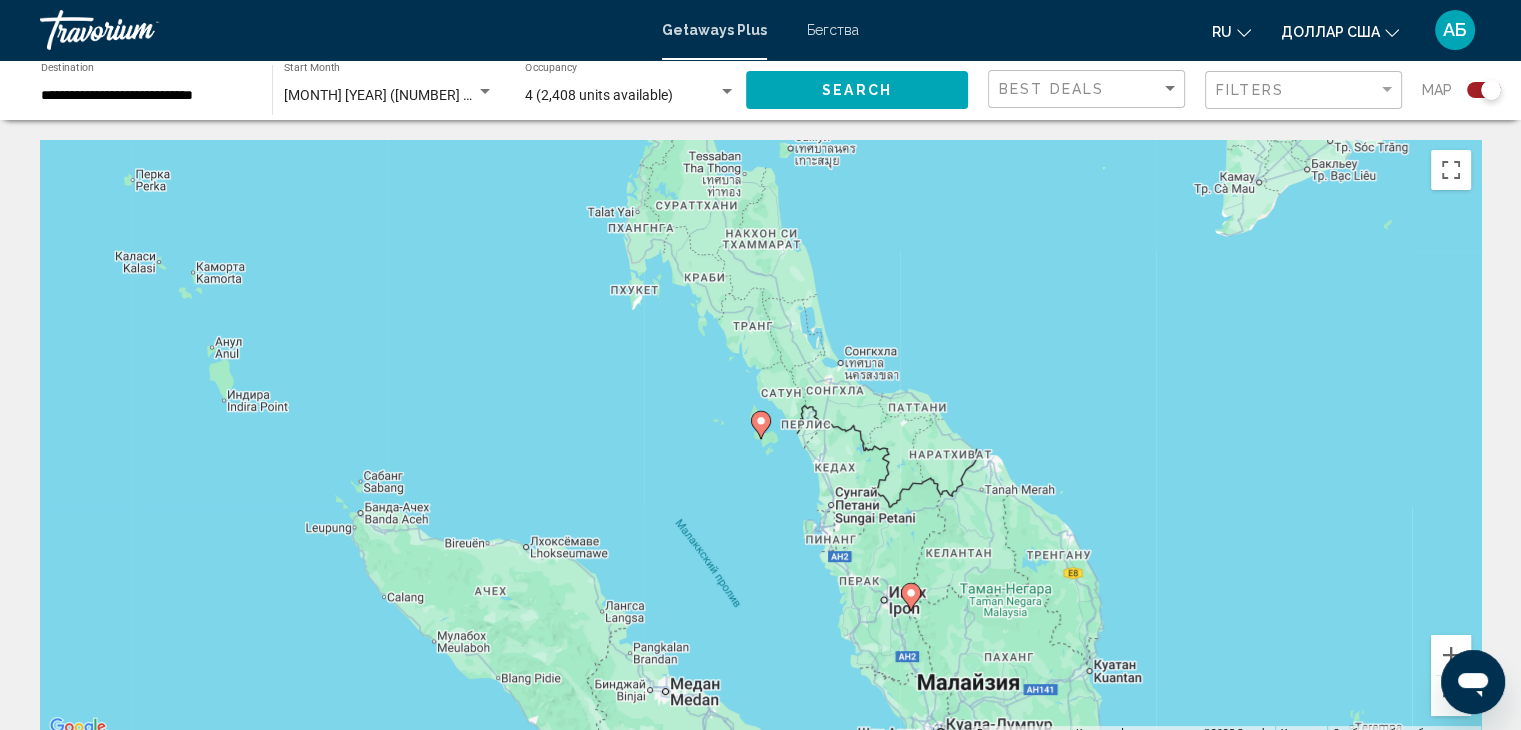 scroll, scrollTop: 100, scrollLeft: 0, axis: vertical 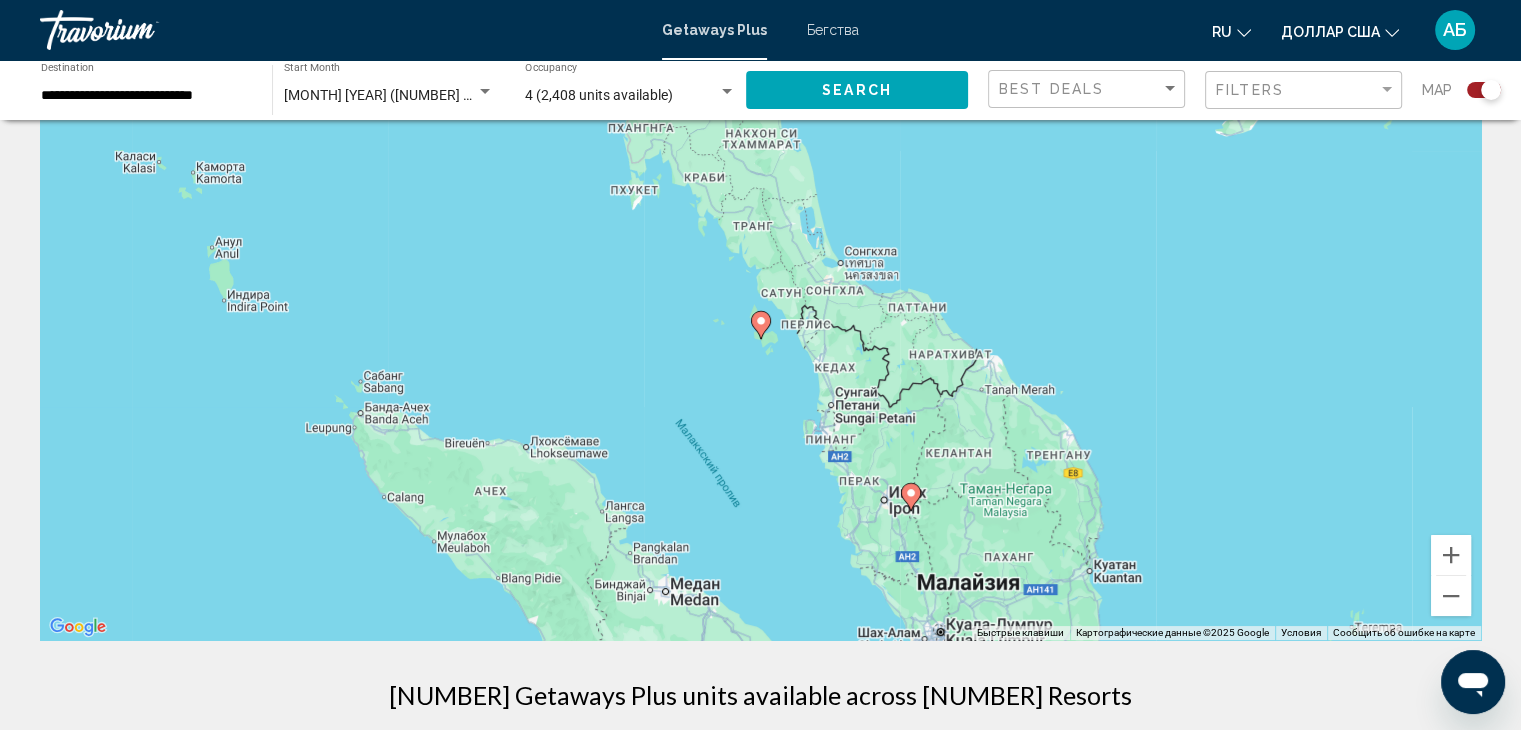 click 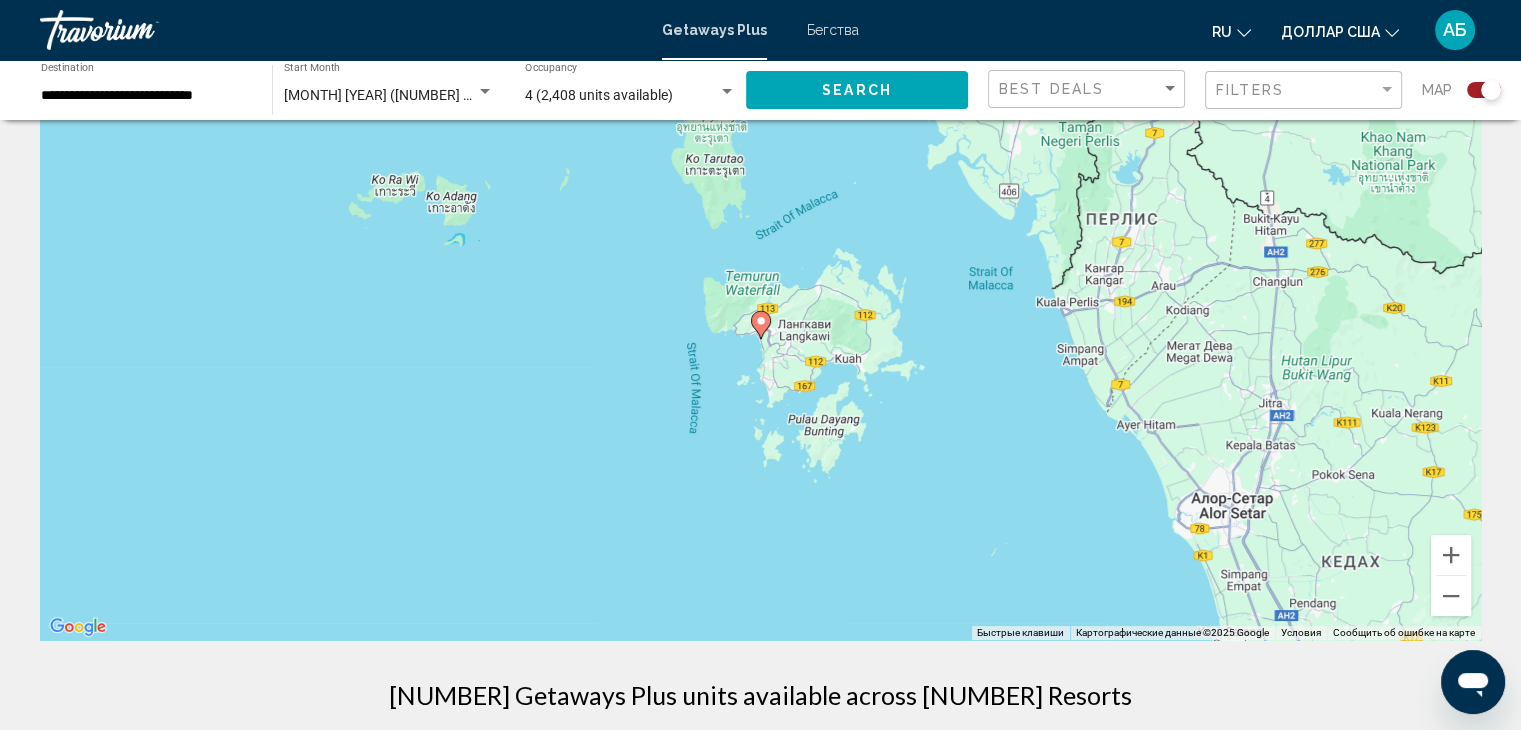 click 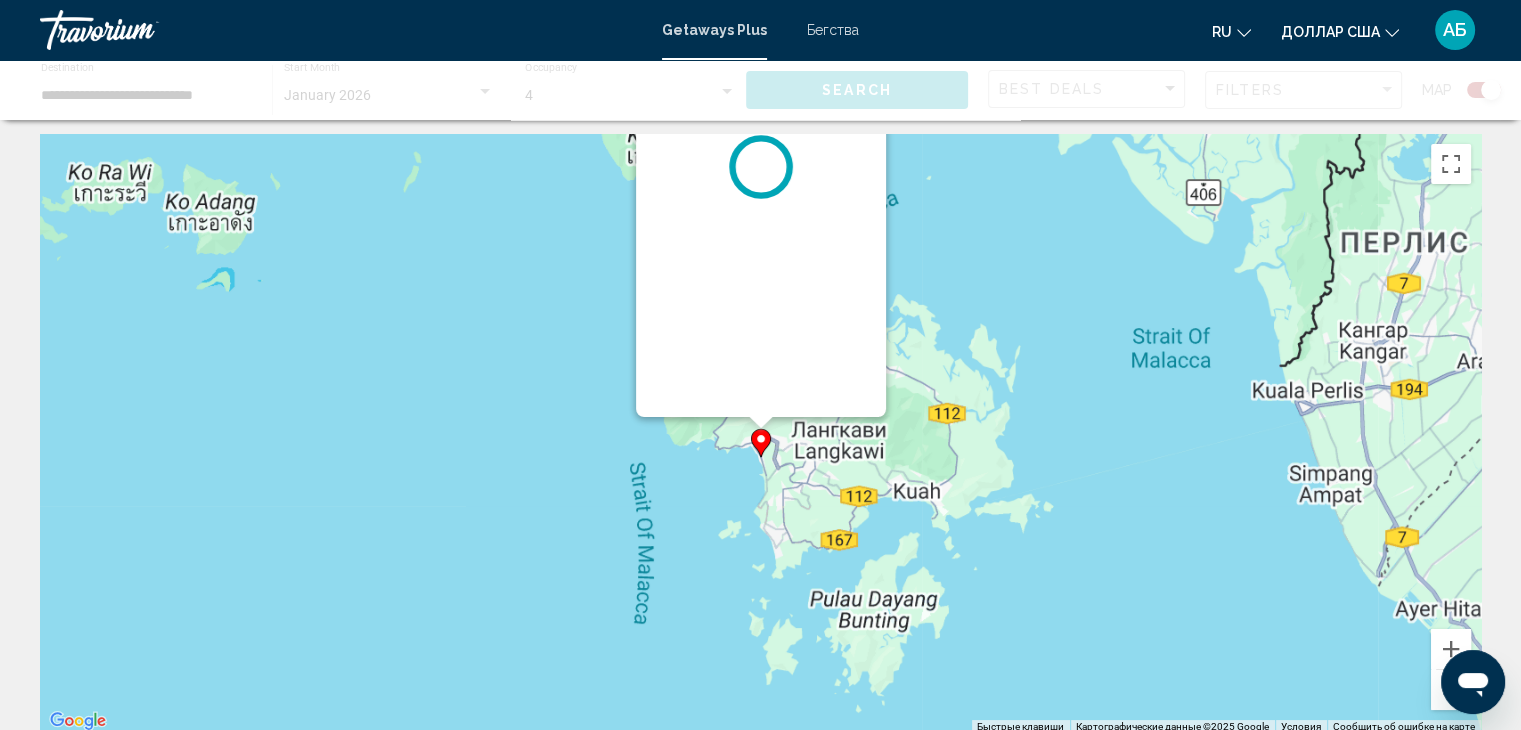 scroll, scrollTop: 0, scrollLeft: 0, axis: both 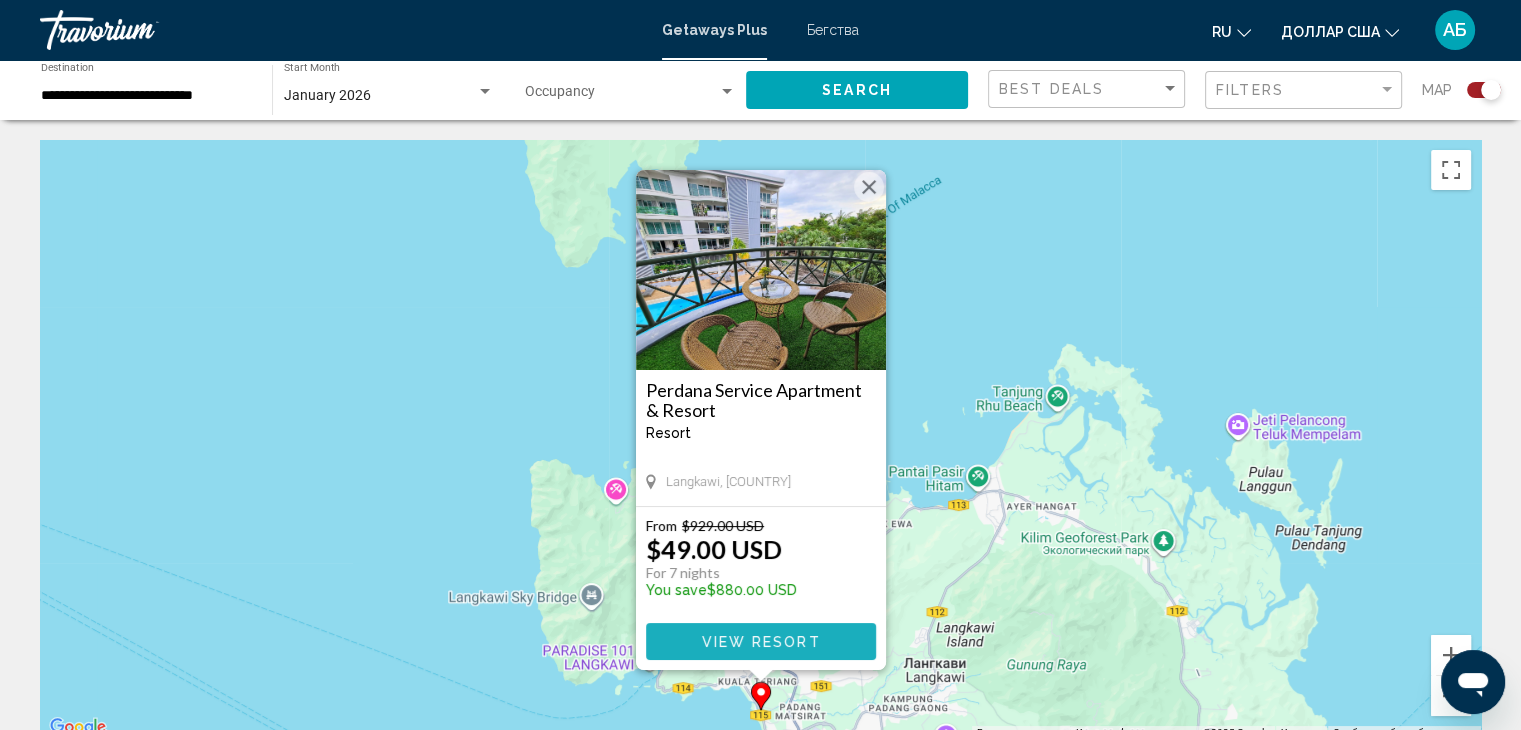click on "View Resort" at bounding box center [760, 642] 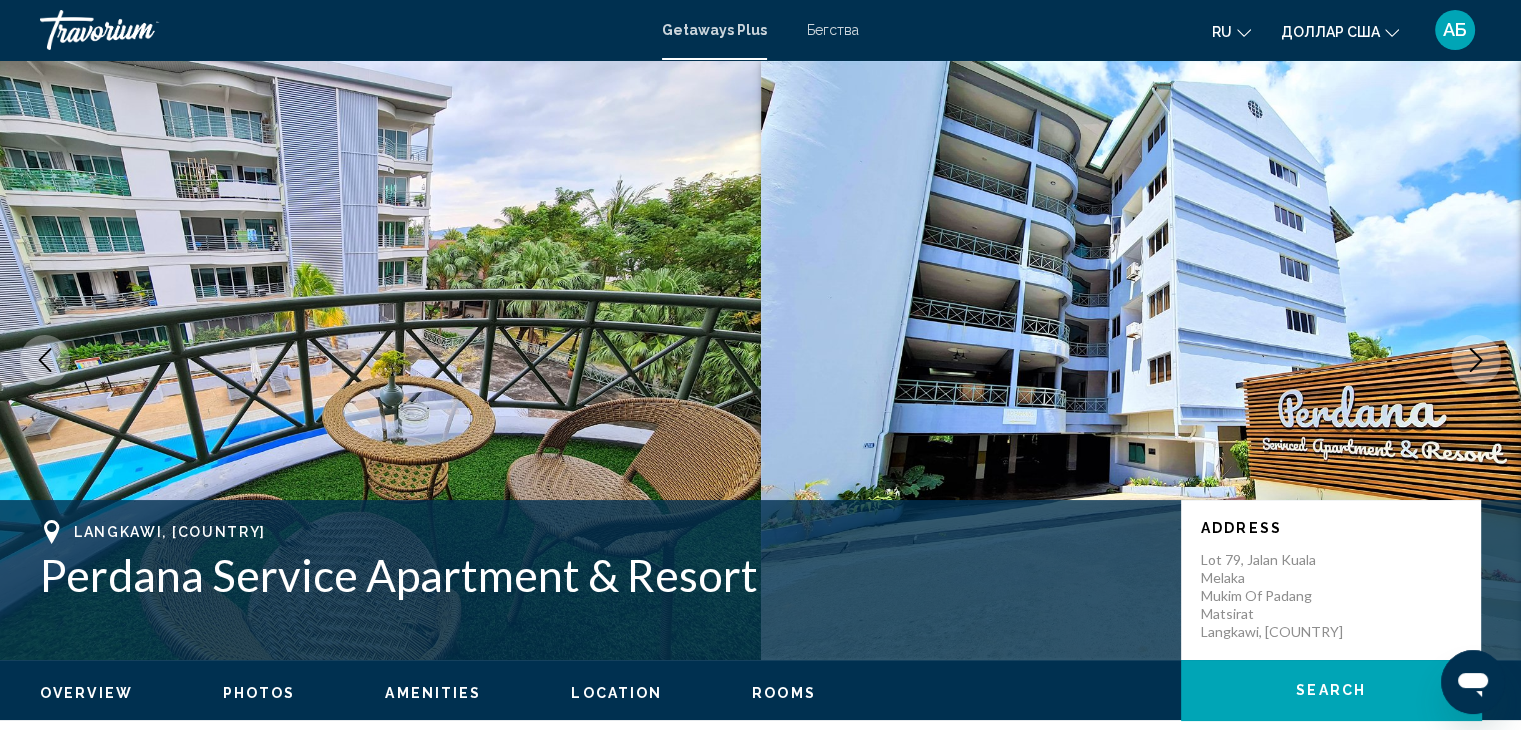 click 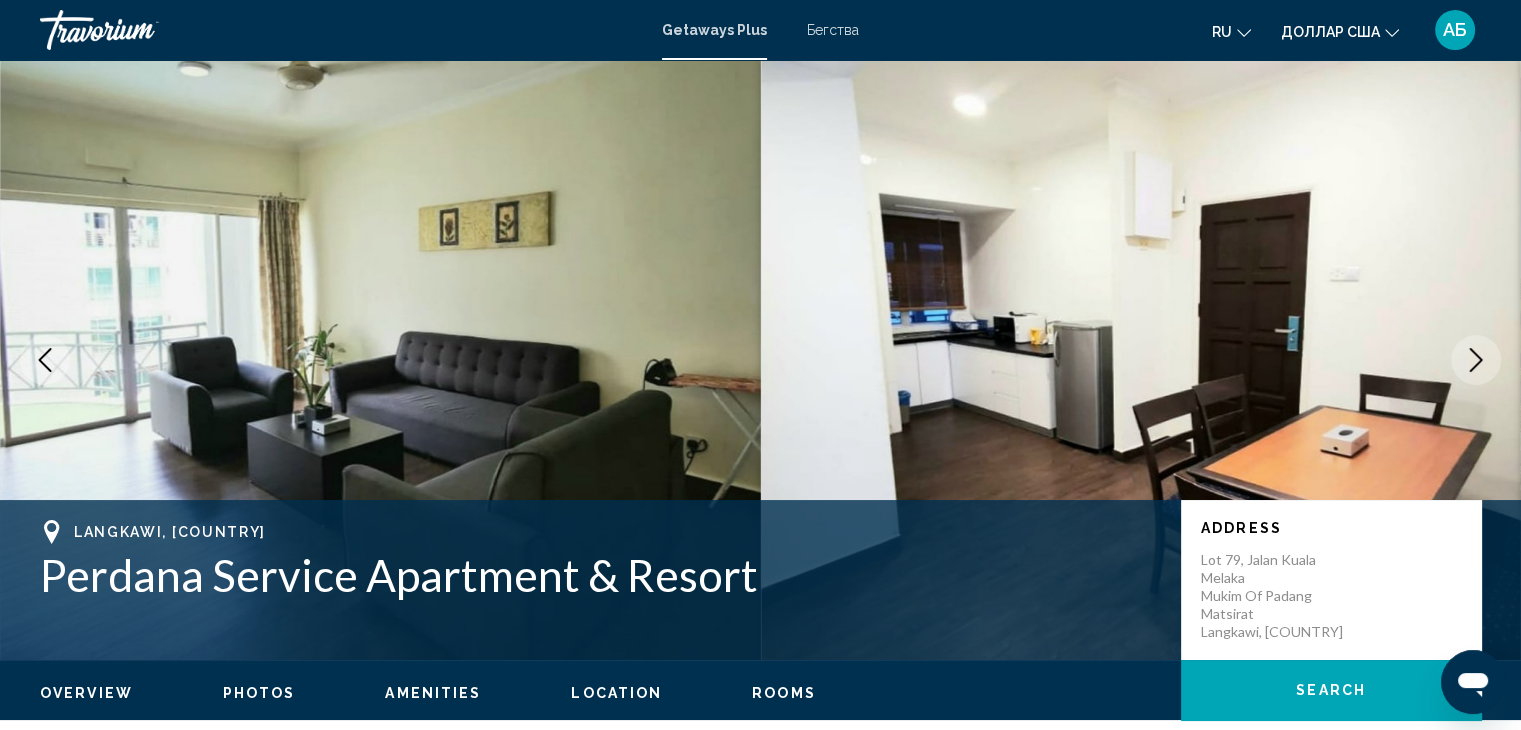 click 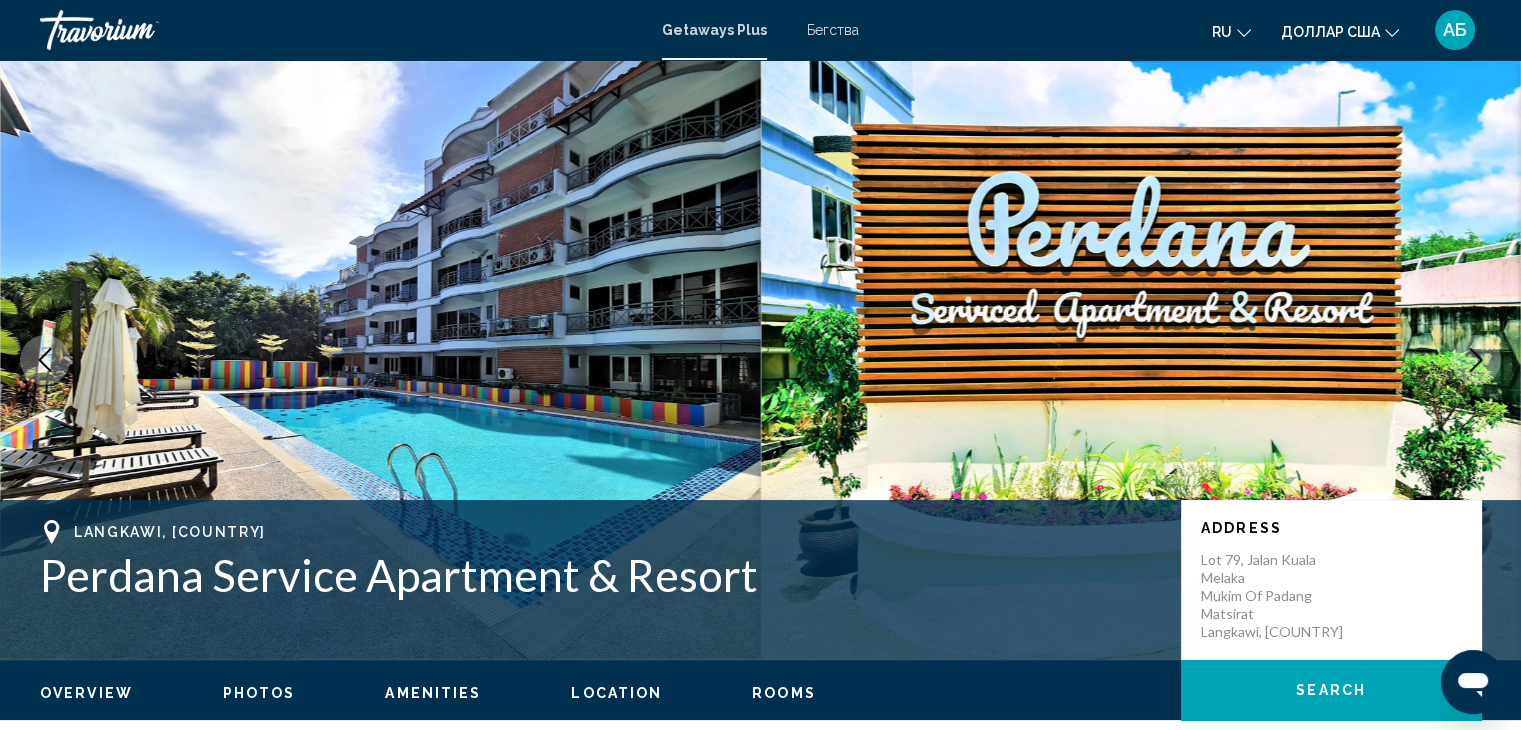 click 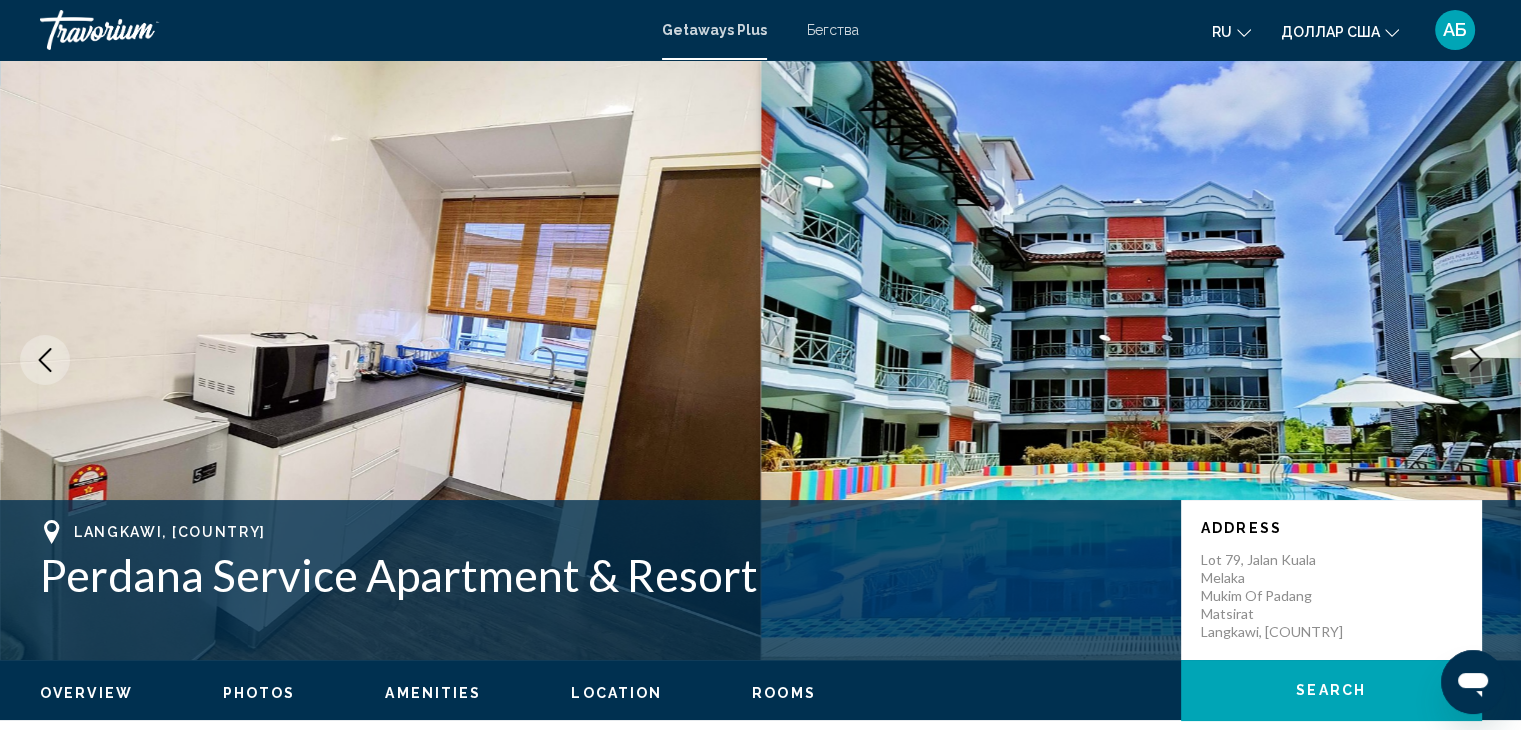 click 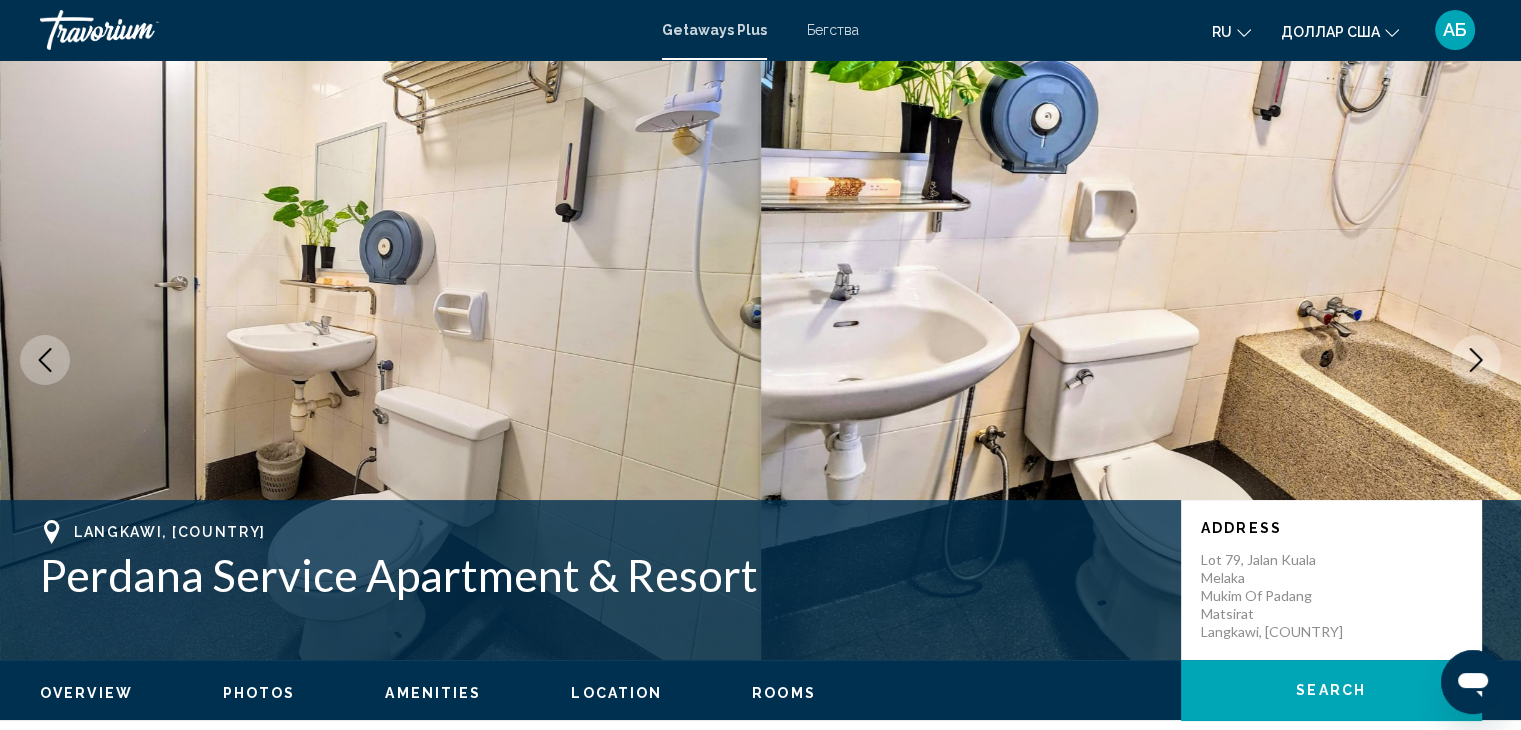 click 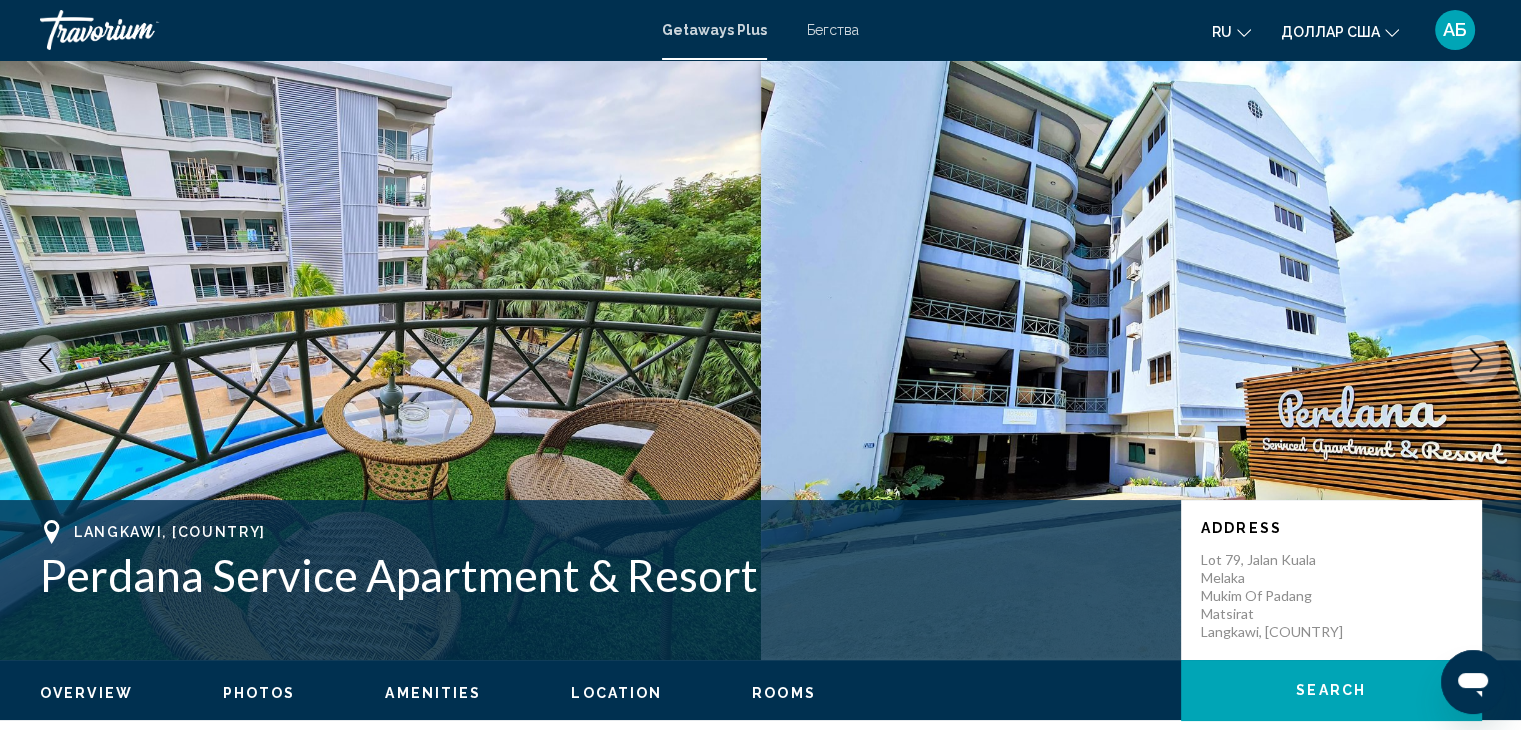 click 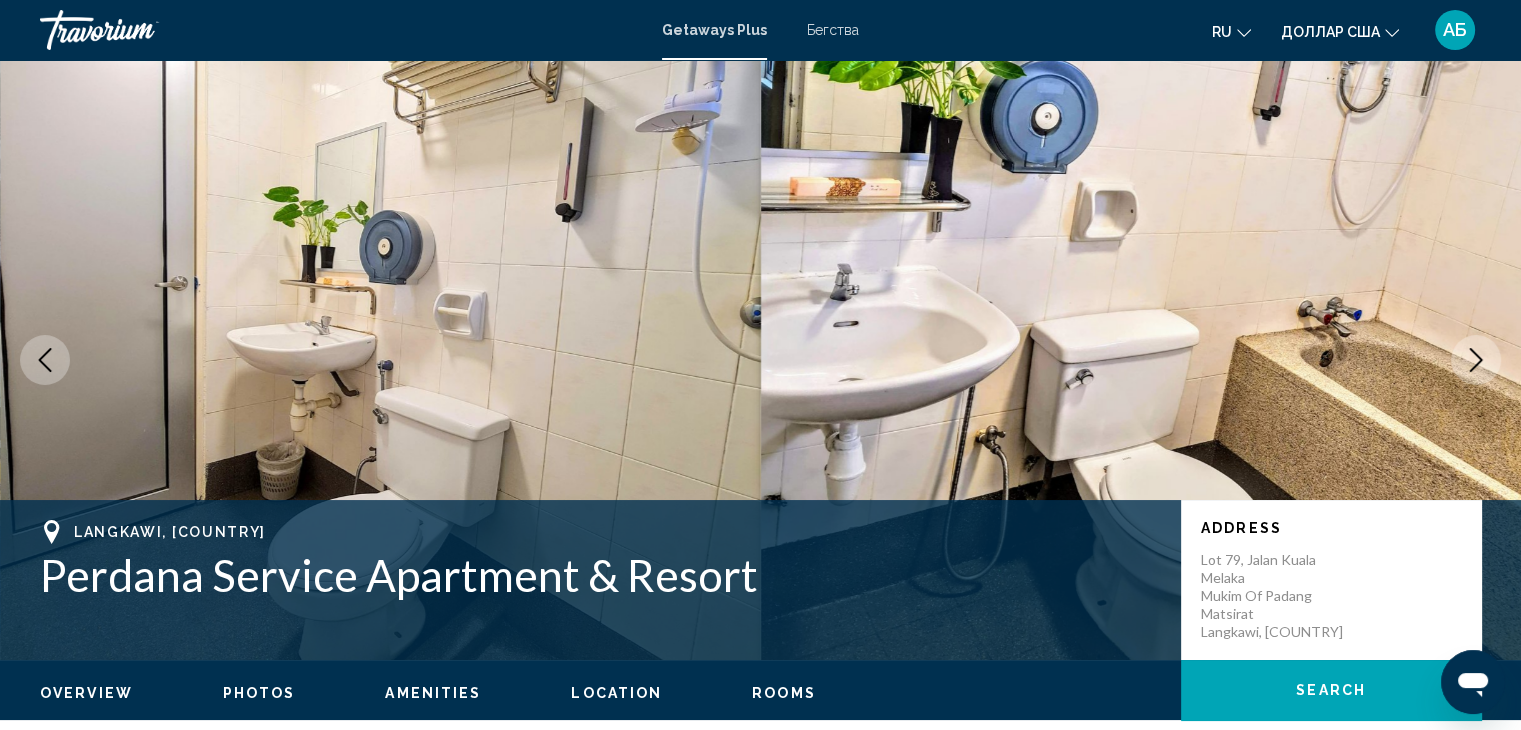 click 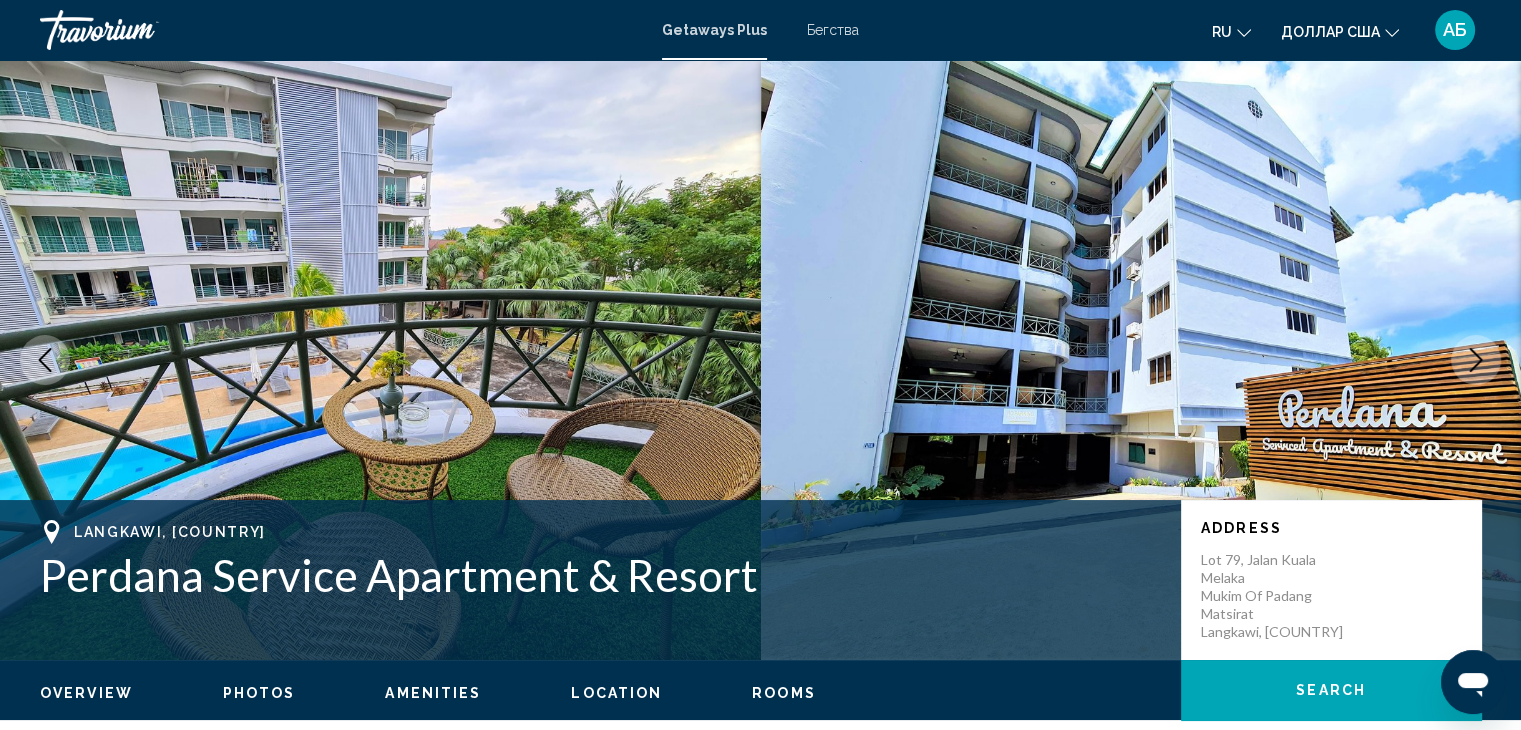 click 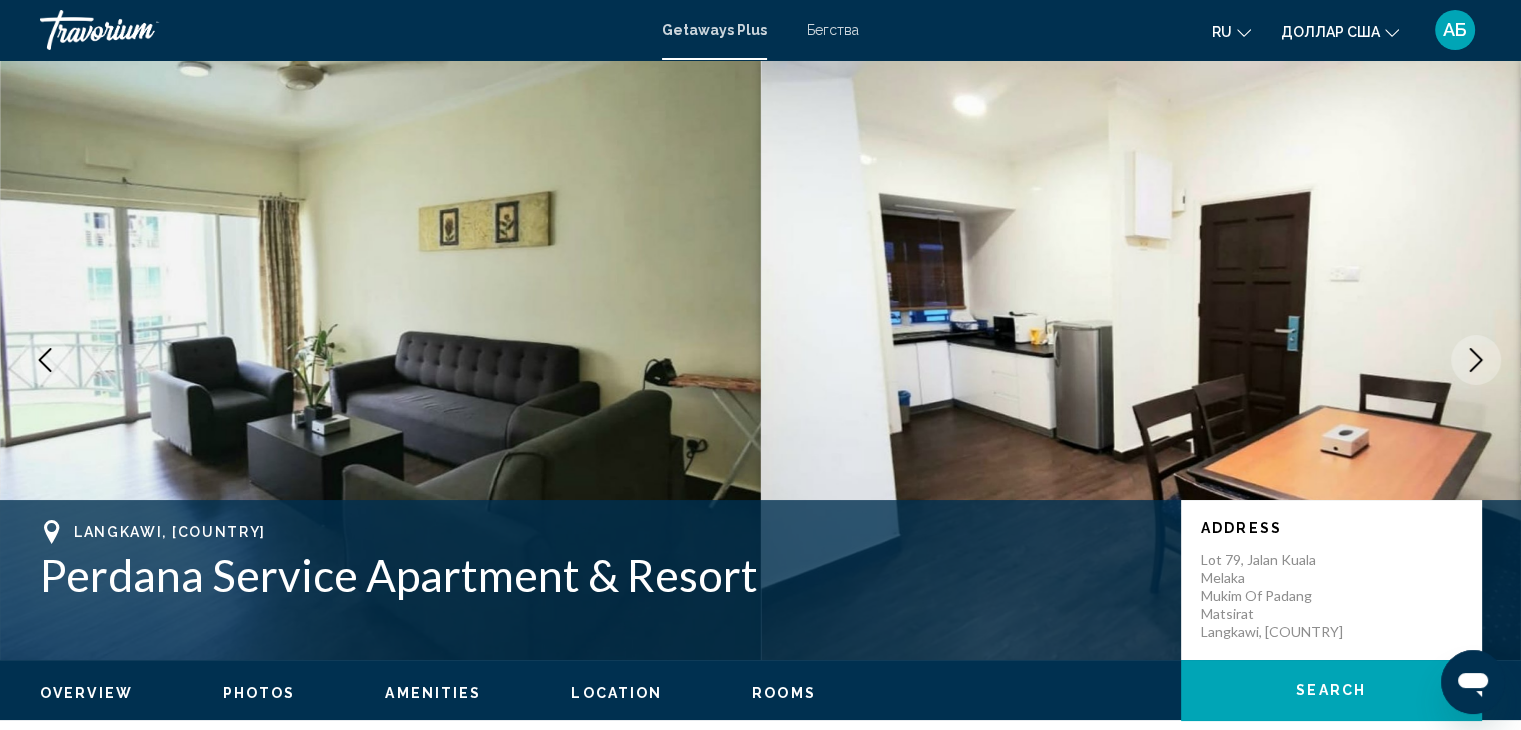 click 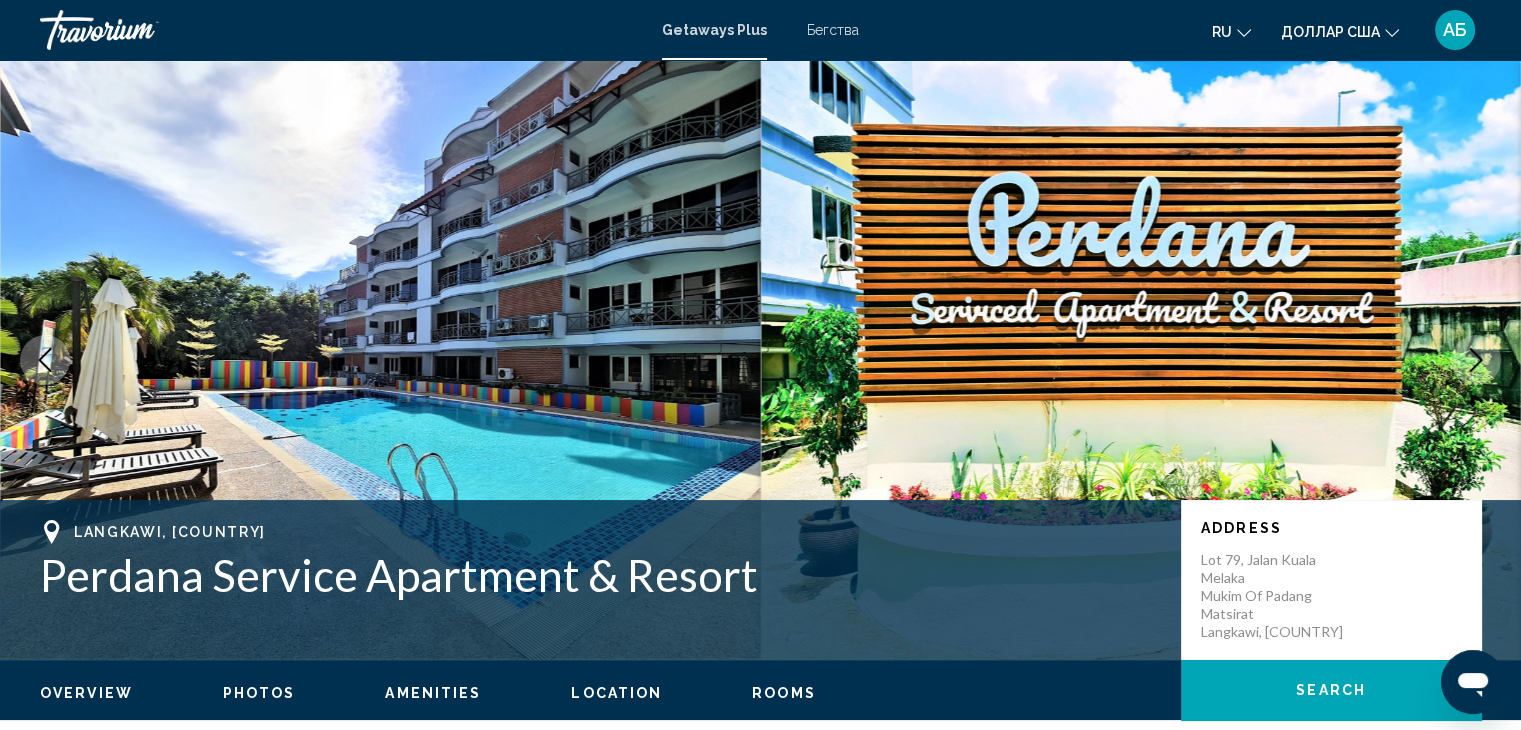 click 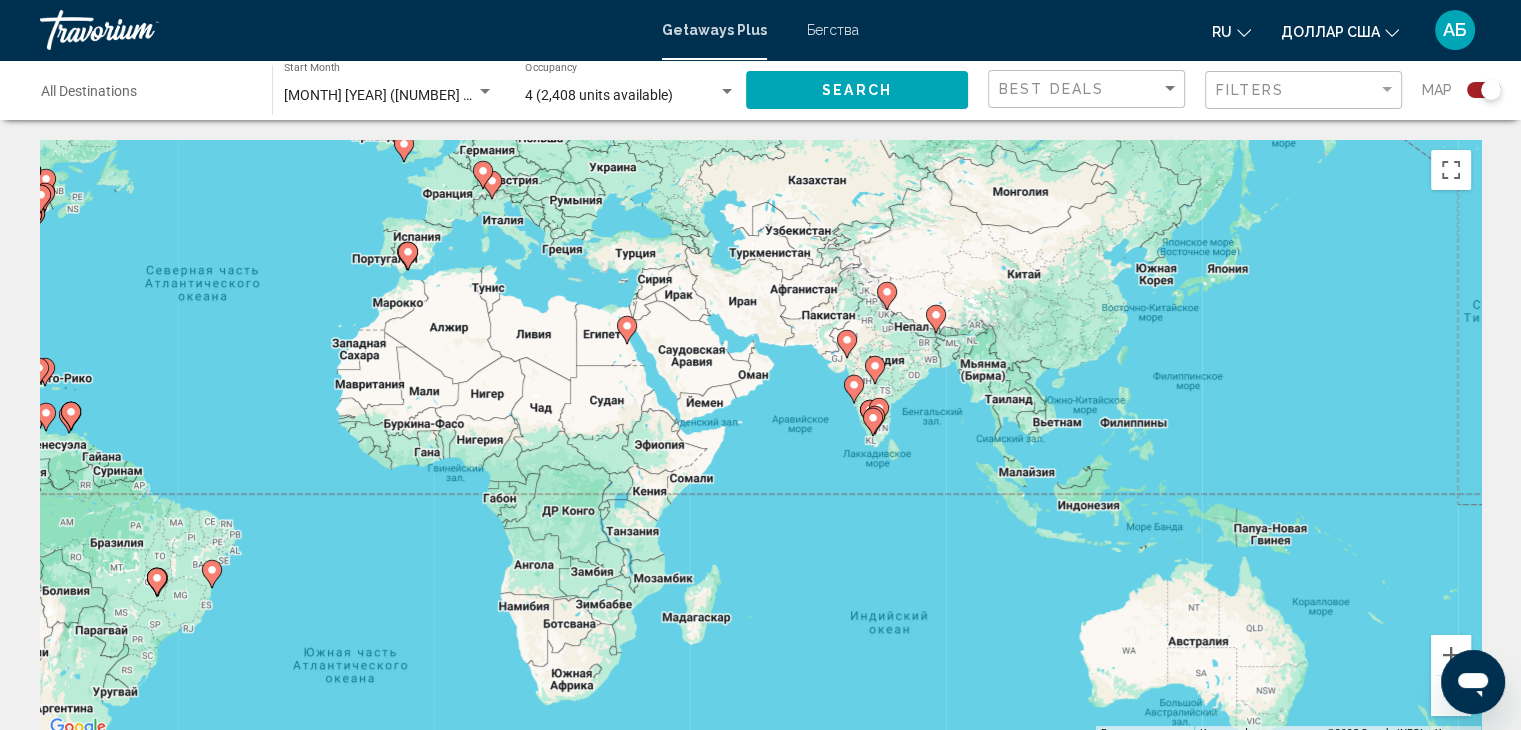 drag, startPoint x: 1199, startPoint y: 497, endPoint x: 701, endPoint y: 369, distance: 514.1867 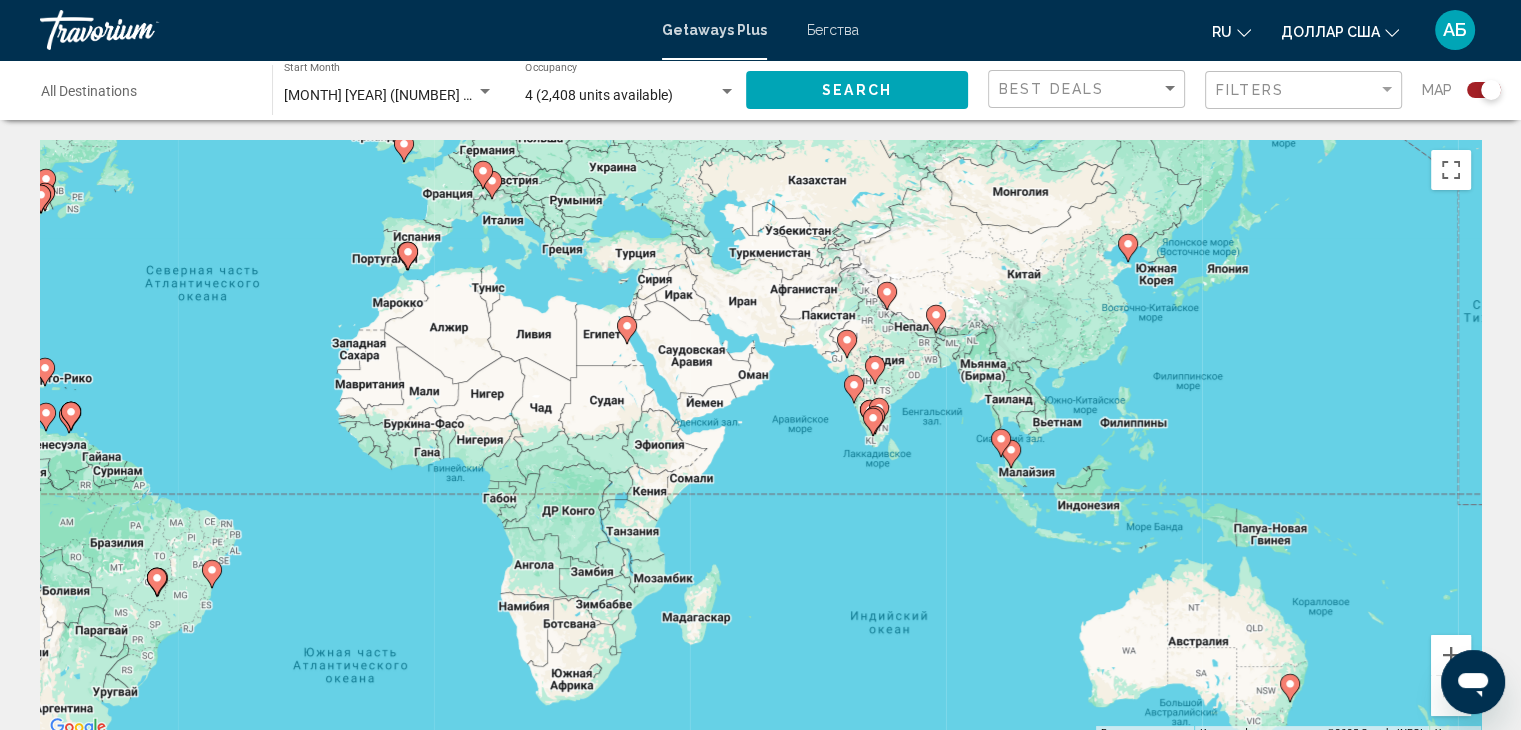 click on "Чтобы активировать перетаскивание с помощью клавиатуры, нажмите Alt + Ввод. После этого перемещайте маркер, используя клавиши со стрелками. Чтобы завершить перетаскивание, нажмите клавишу Ввод. Чтобы отменить действие, нажмите клавишу Esc." at bounding box center [760, 440] 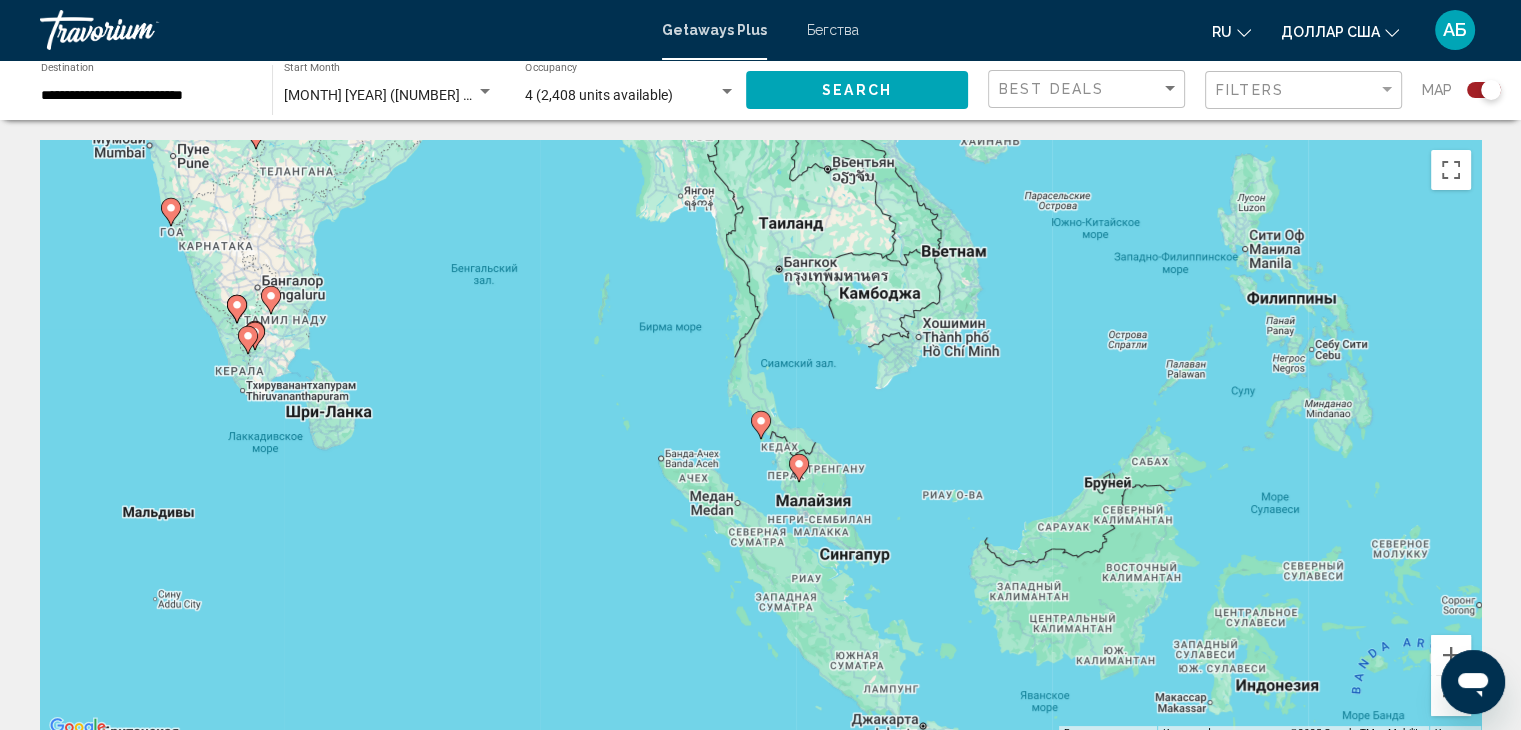 click on "Для навигации используйте клавиши со стрелками. Чтобы активировать перетаскивание с помощью клавиатуры, нажмите Alt + Ввод. После этого перемещайте маркер, используя клавиши со стрелками. Чтобы завершить перетаскивание, нажмите клавишу Ввод. Чтобы отменить действие, нажмите клавишу Esc." at bounding box center (760, 440) 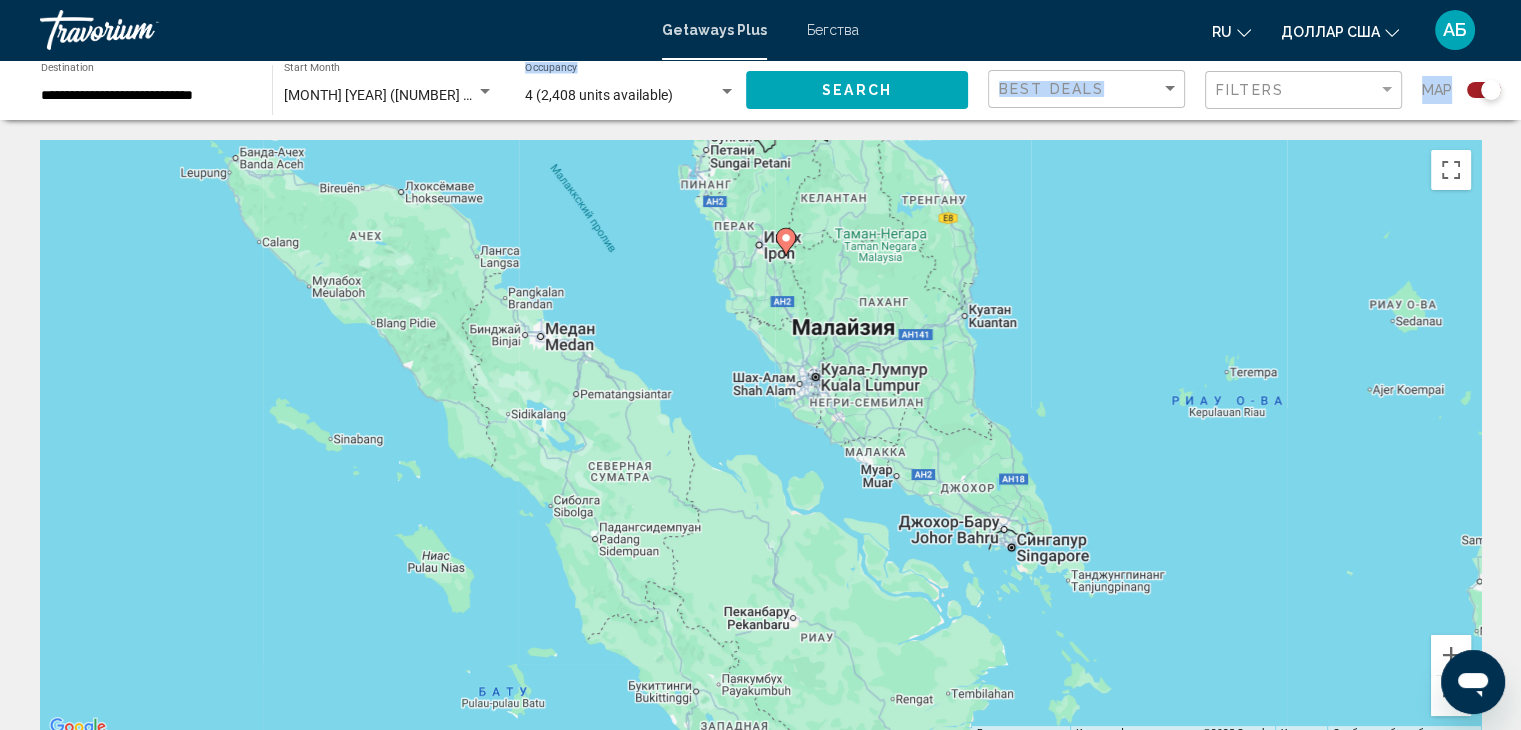 drag, startPoint x: 712, startPoint y: 301, endPoint x: 708, endPoint y: 92, distance: 209.03827 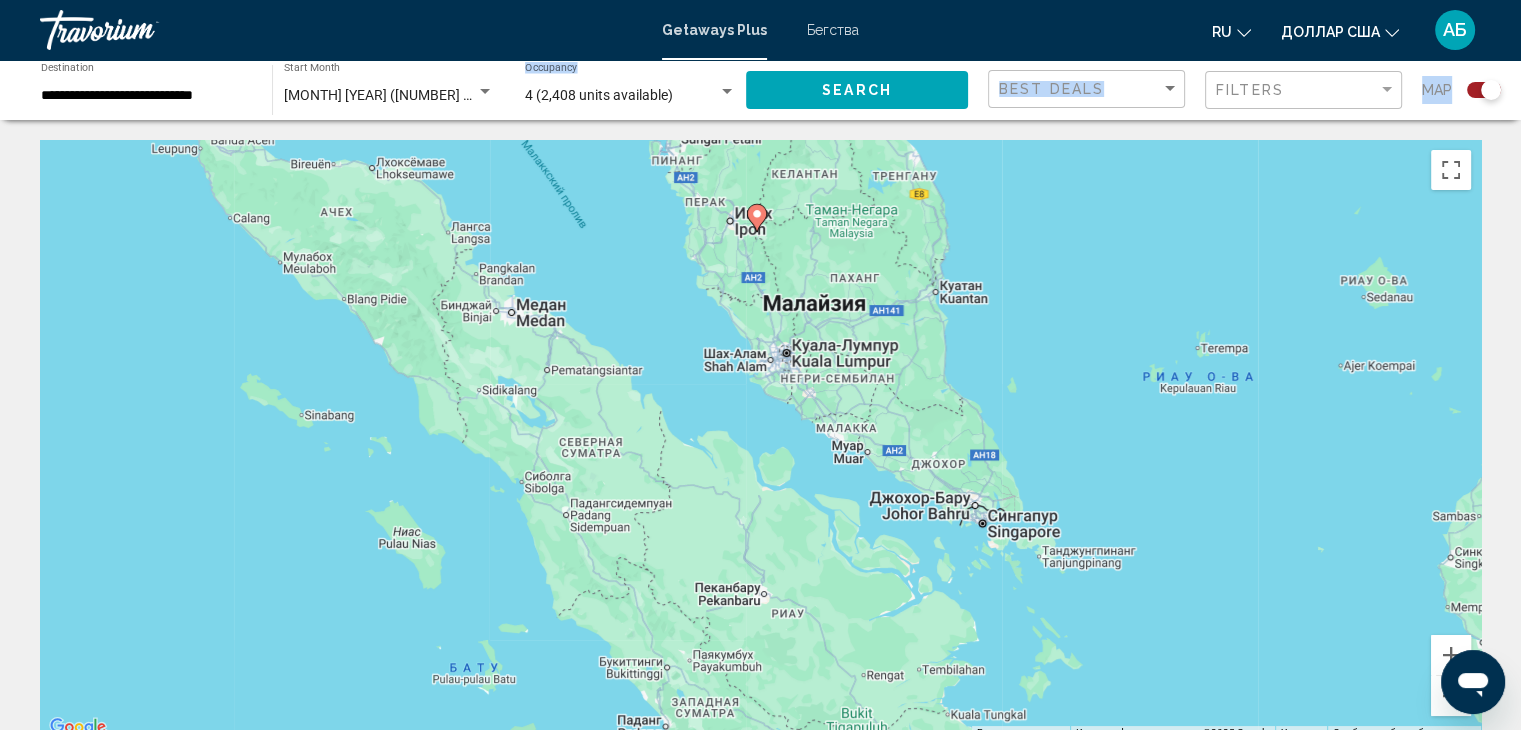 click on "Чтобы активировать перетаскивание с помощью клавиатуры, нажмите Alt + Ввод. После этого перемещайте маркер, используя клавиши со стрелками. Чтобы завершить перетаскивание, нажмите клавишу Ввод. Чтобы отменить действие, нажмите клавишу Esc." at bounding box center (760, 440) 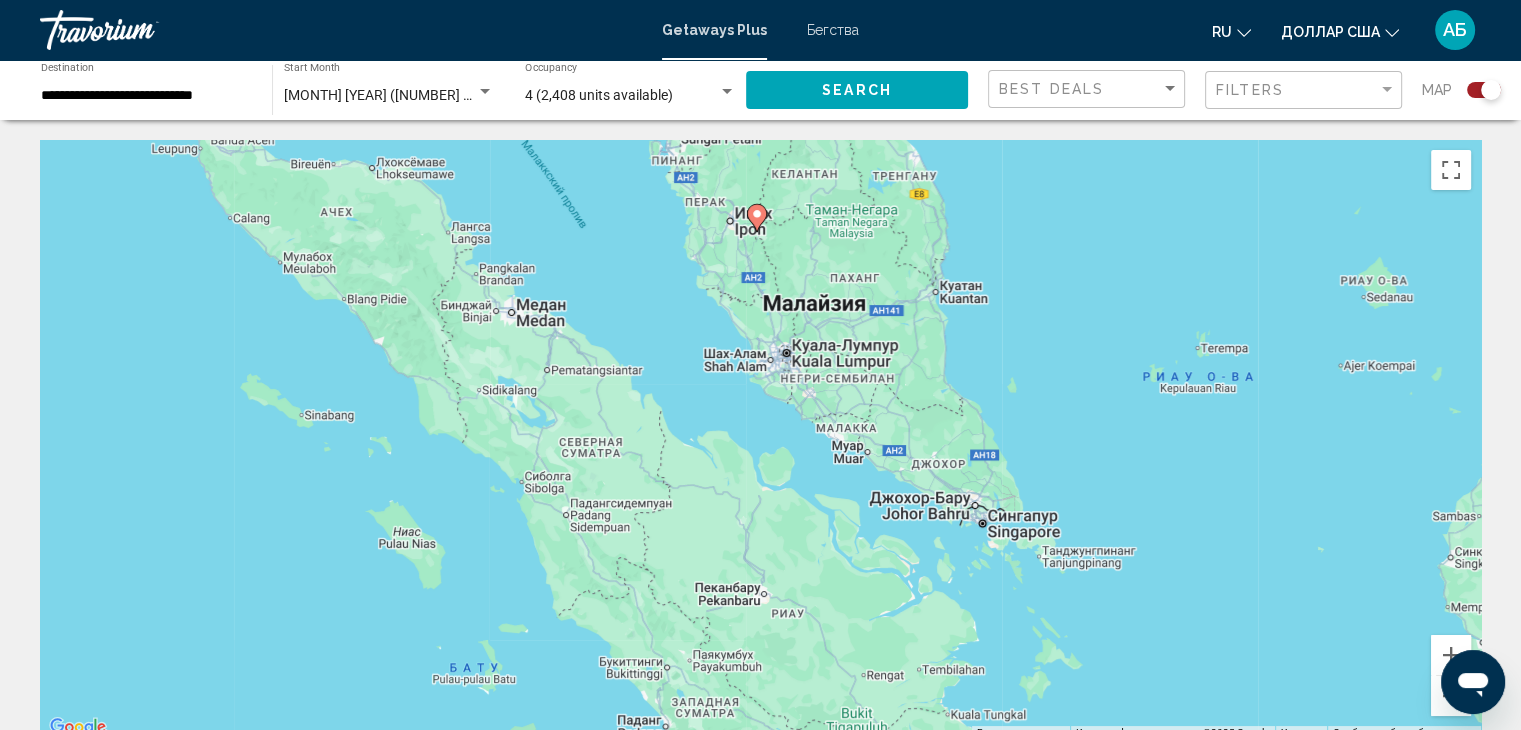 click 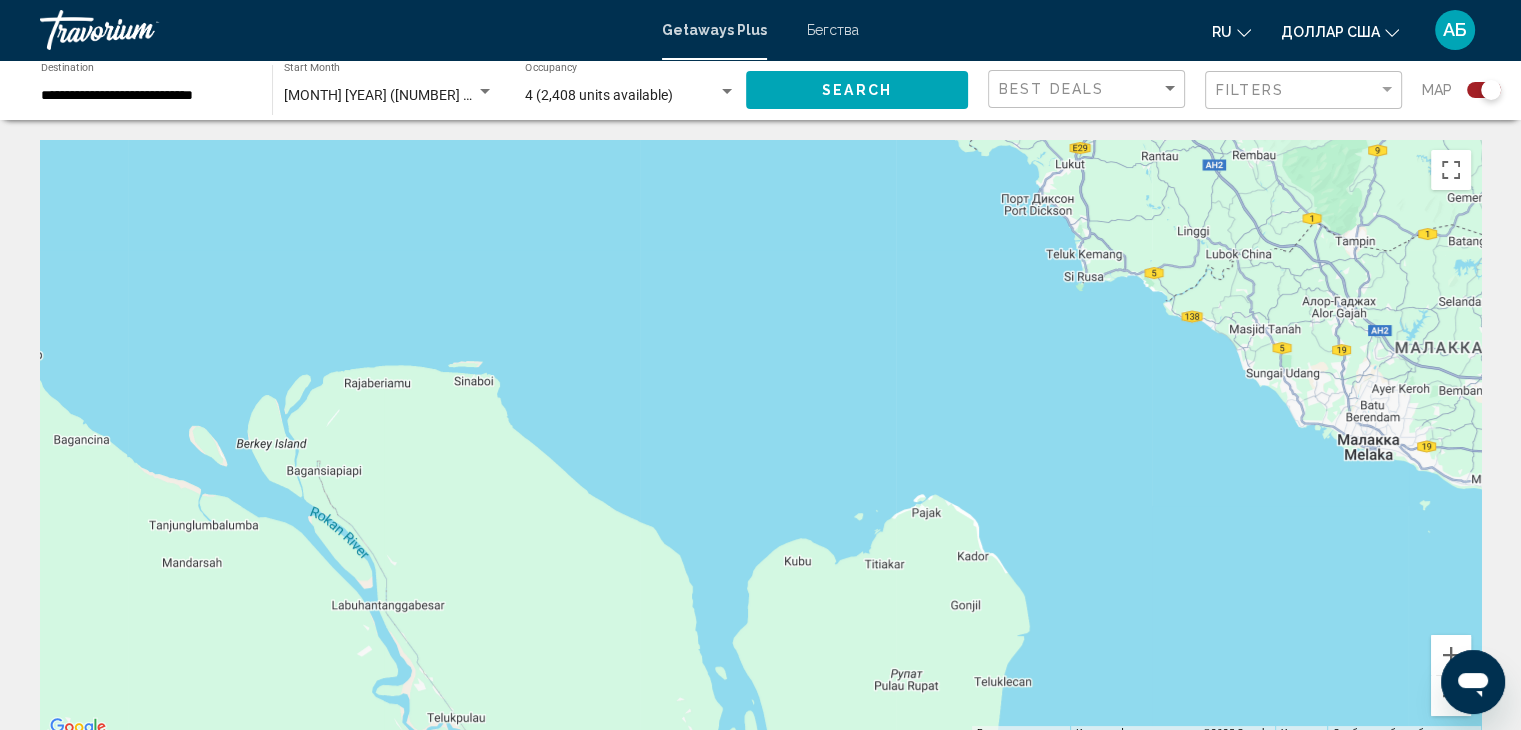 drag, startPoint x: 936, startPoint y: 169, endPoint x: 804, endPoint y: 429, distance: 291.58875 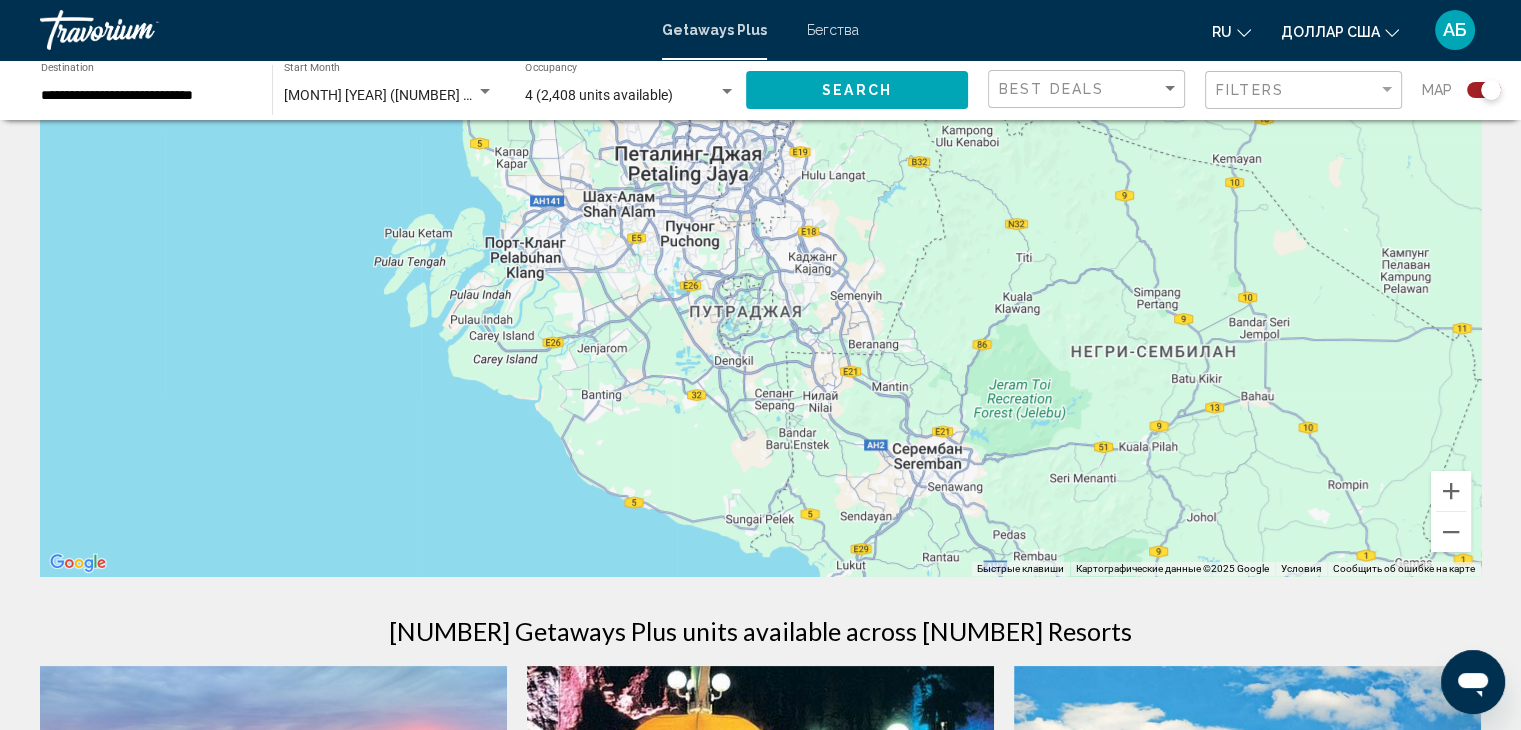 drag, startPoint x: 1011, startPoint y: 158, endPoint x: 791, endPoint y: 718, distance: 601.66437 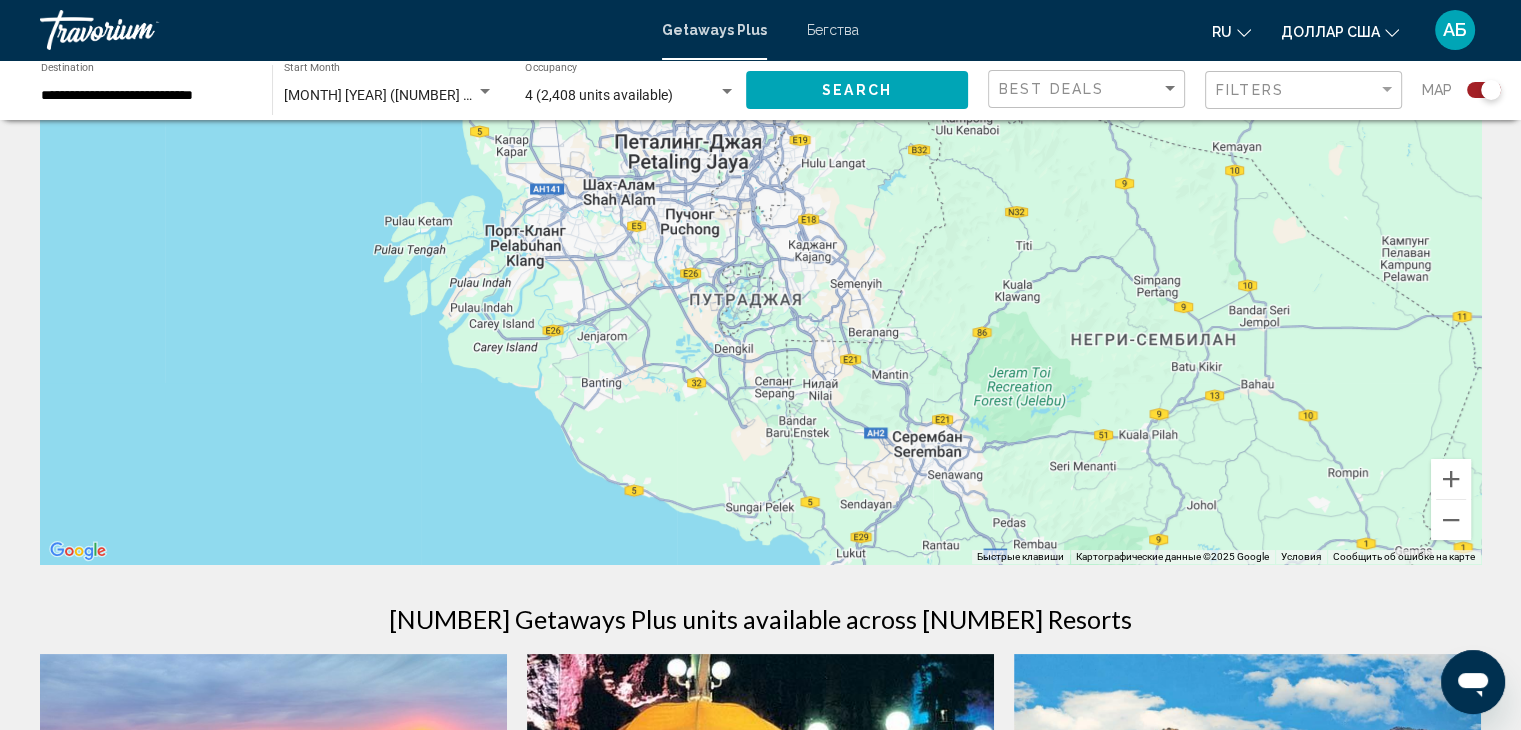 drag, startPoint x: 769, startPoint y: 106, endPoint x: 839, endPoint y: 336, distance: 240.4163 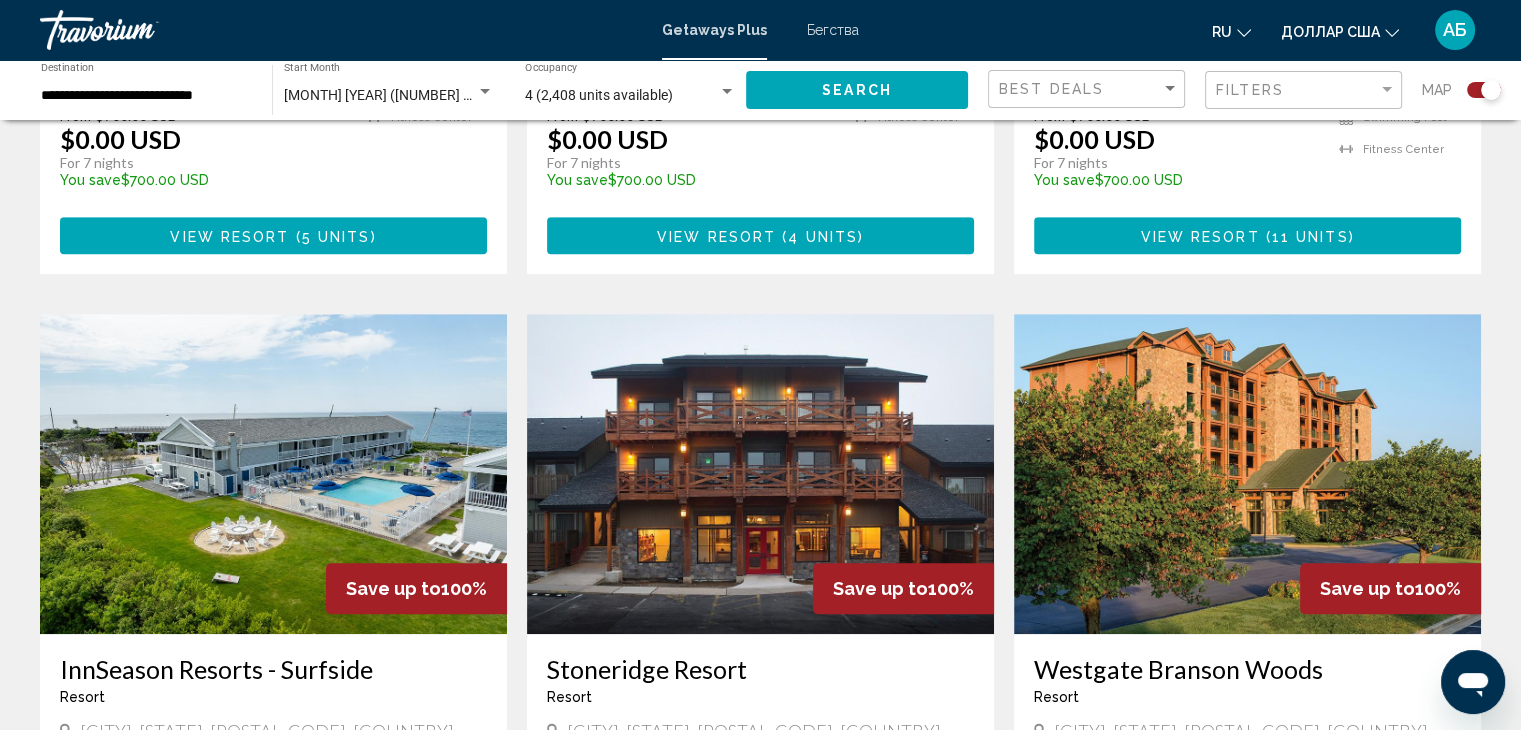 scroll, scrollTop: 1567, scrollLeft: 0, axis: vertical 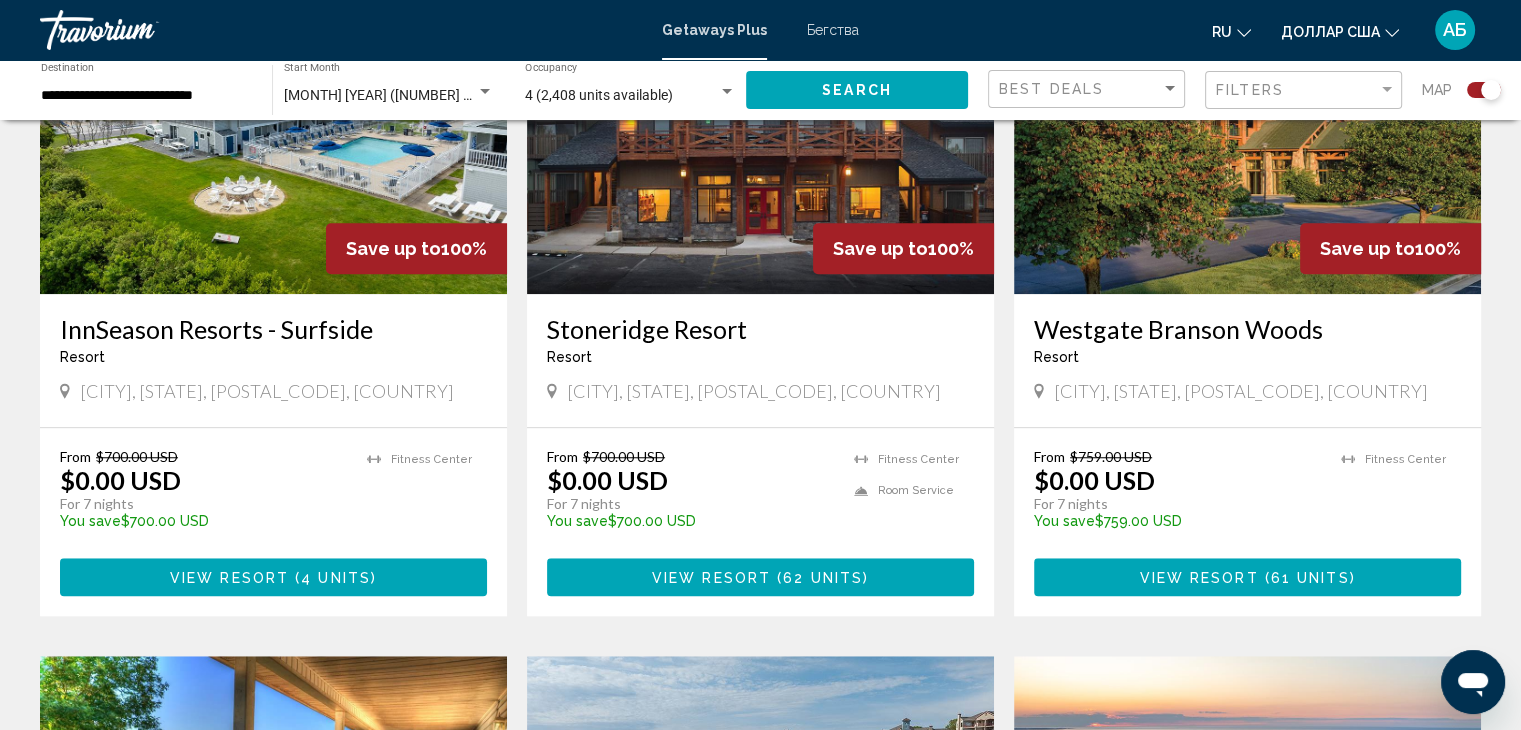 drag, startPoint x: 884, startPoint y: 507, endPoint x: 961, endPoint y: 705, distance: 212.44528 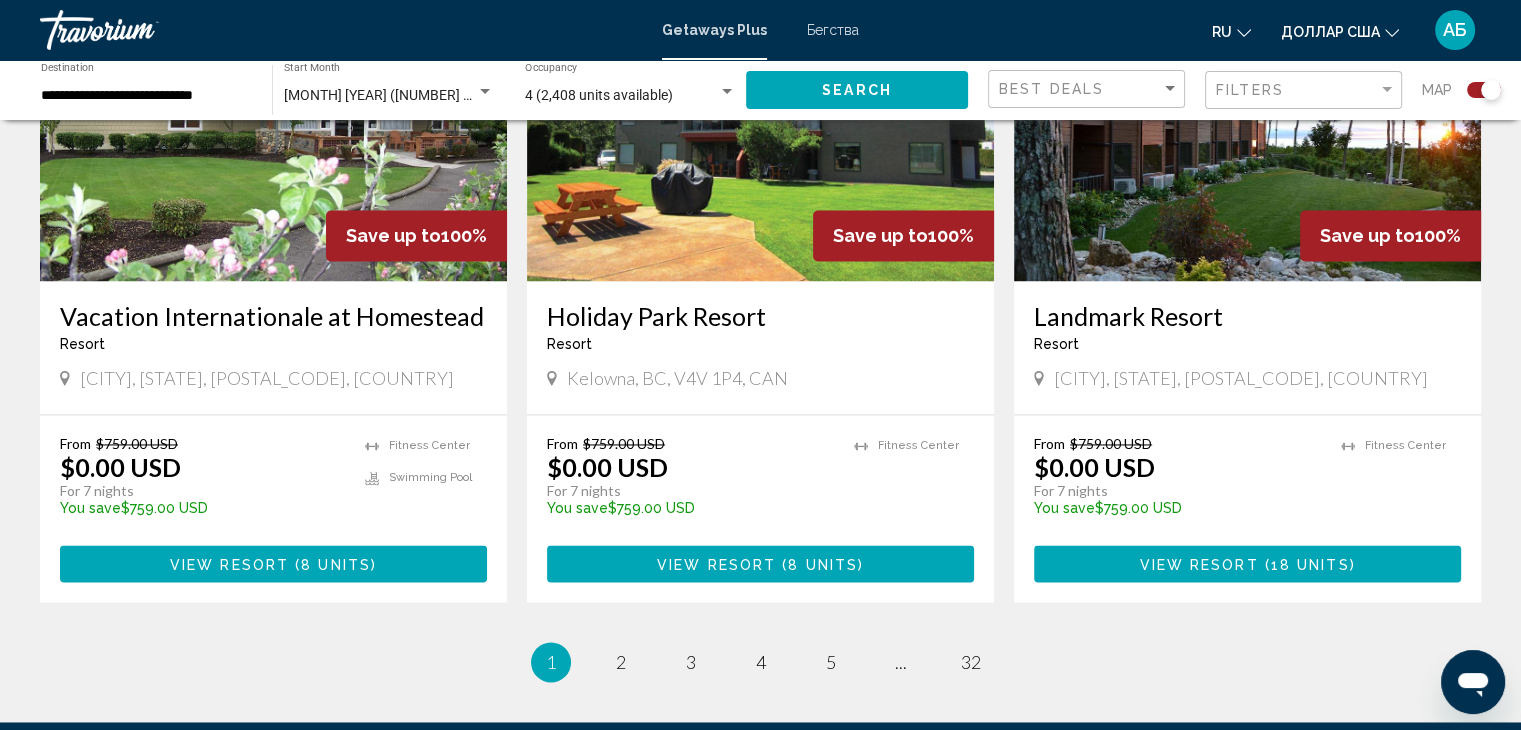 scroll, scrollTop: 3167, scrollLeft: 0, axis: vertical 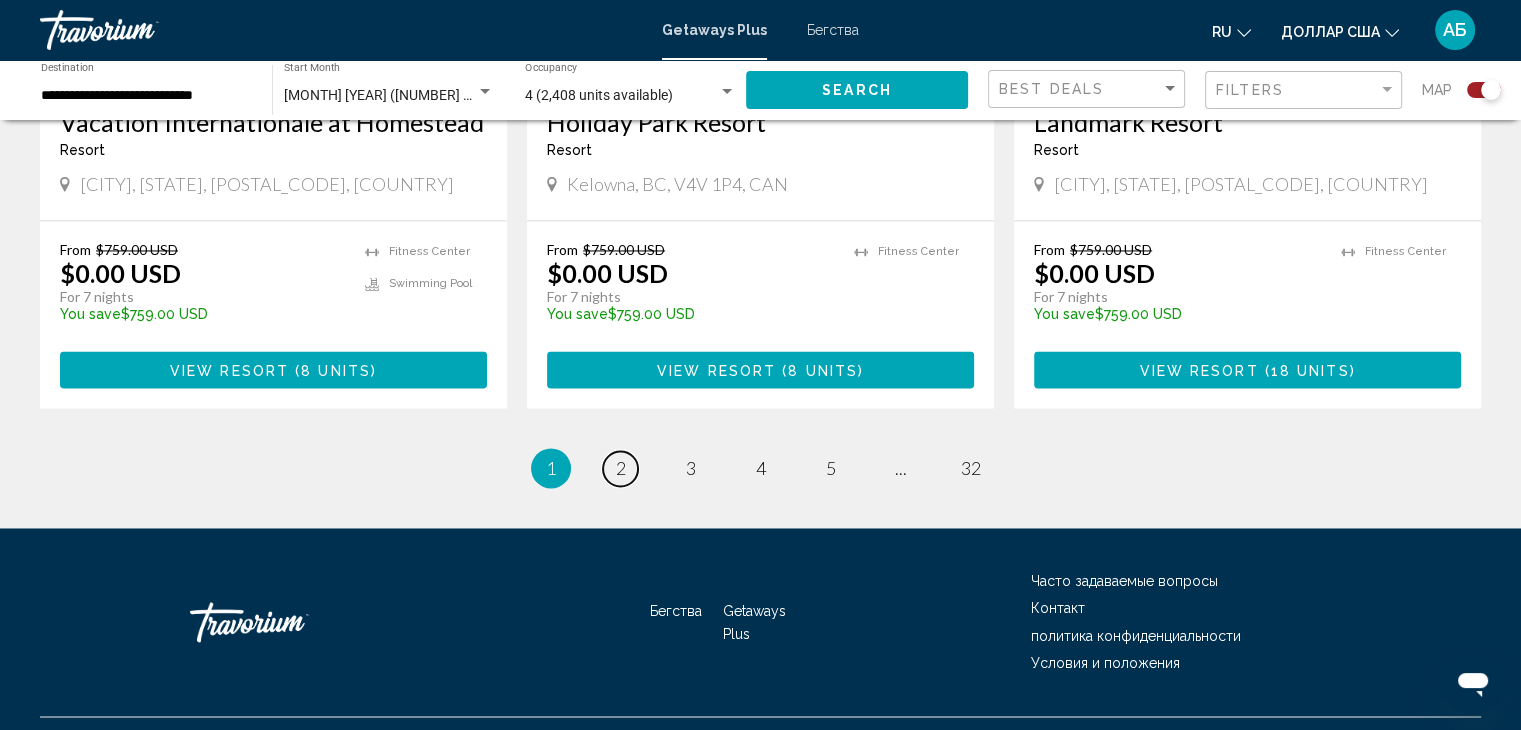 click on "2" at bounding box center (621, 468) 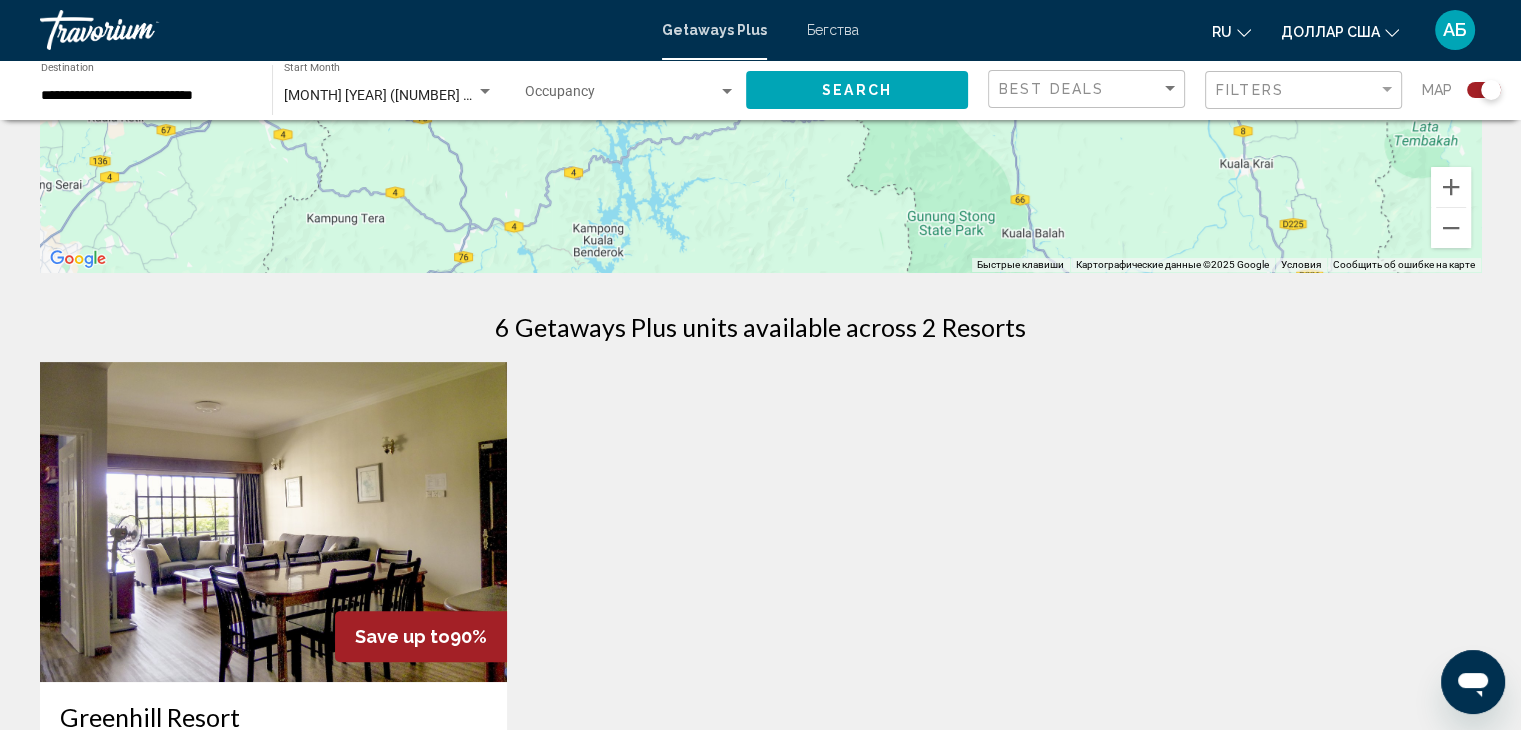 scroll, scrollTop: 300, scrollLeft: 0, axis: vertical 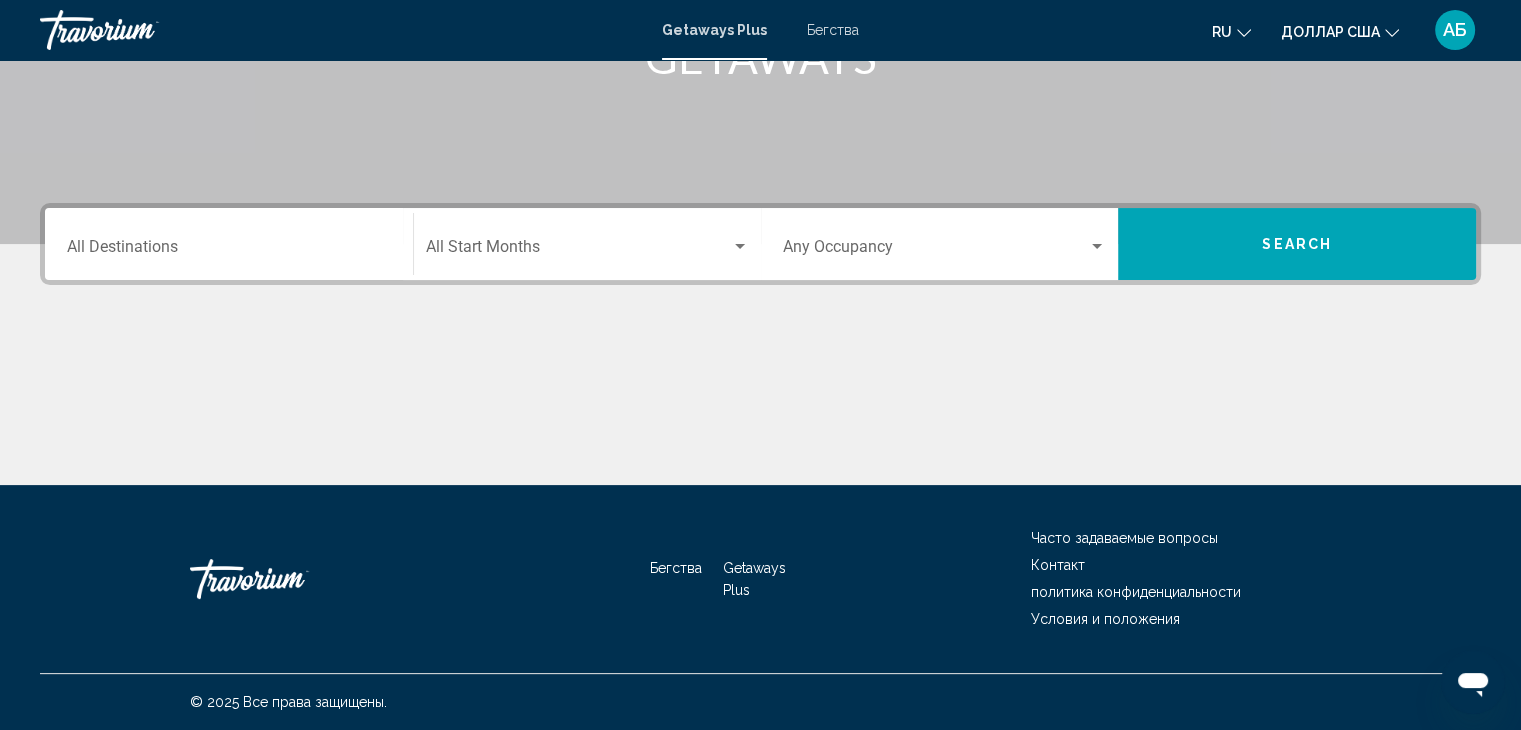 click on "Destination All Destinations" at bounding box center (229, 251) 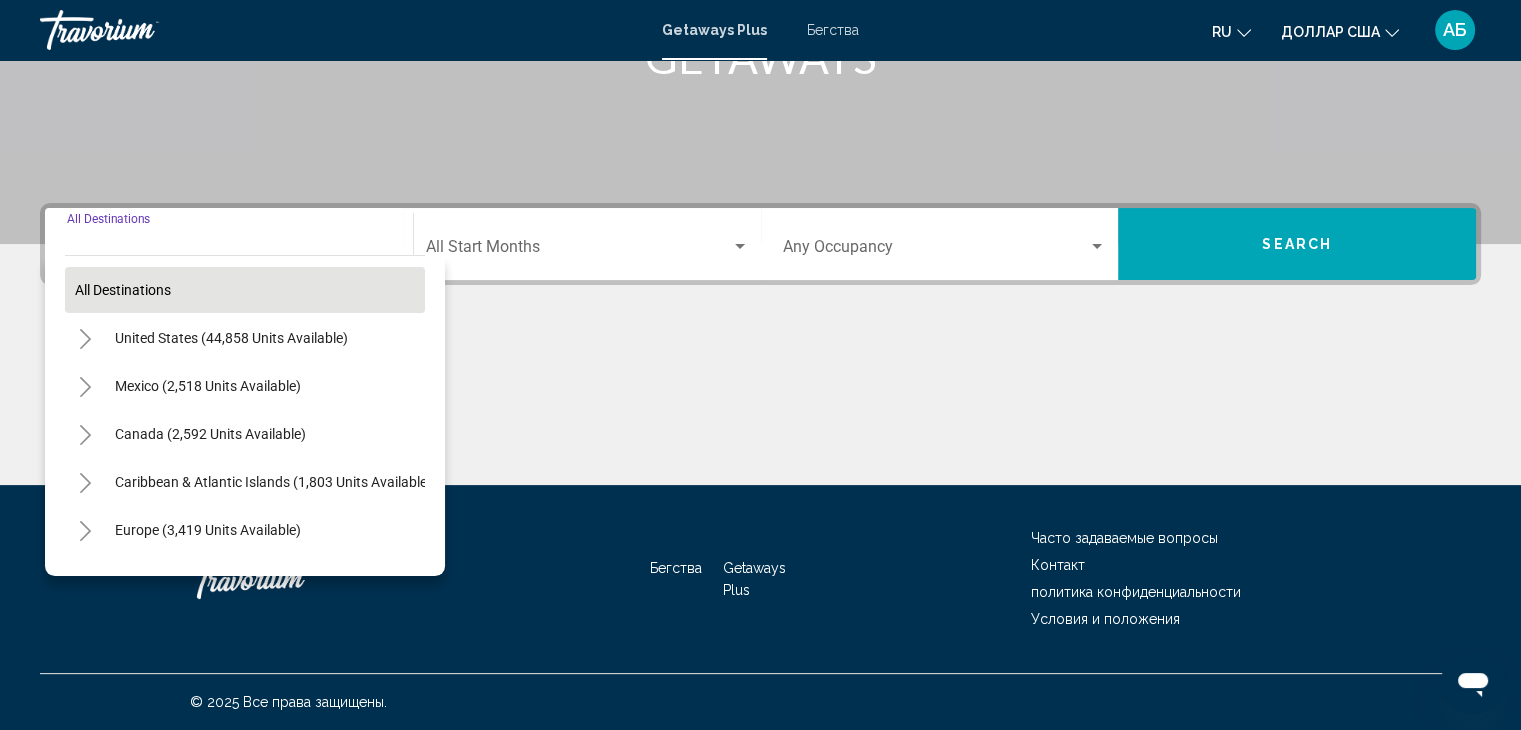 click on "All destinations" at bounding box center (123, 290) 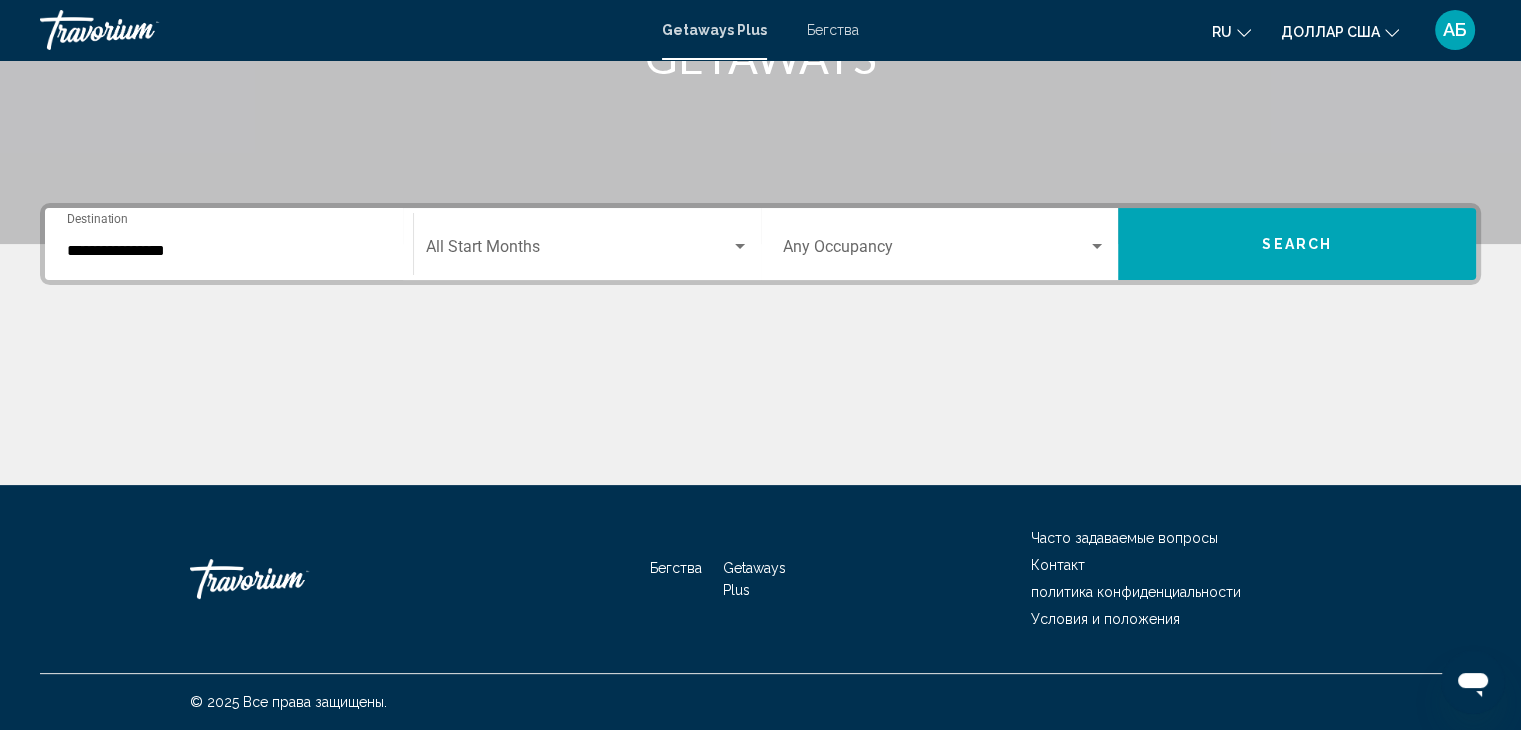 click on "Start Month All Start Months" 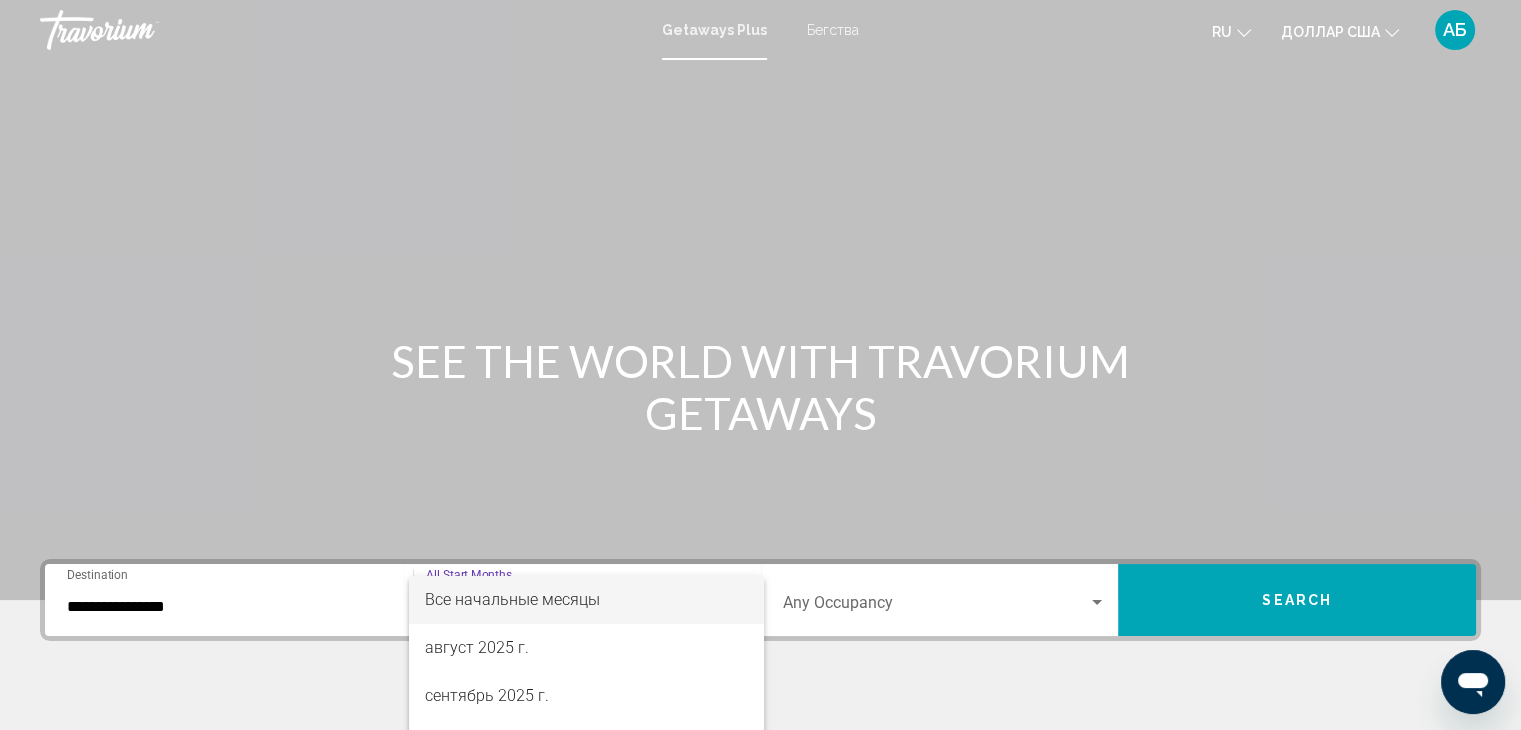 scroll, scrollTop: 100, scrollLeft: 0, axis: vertical 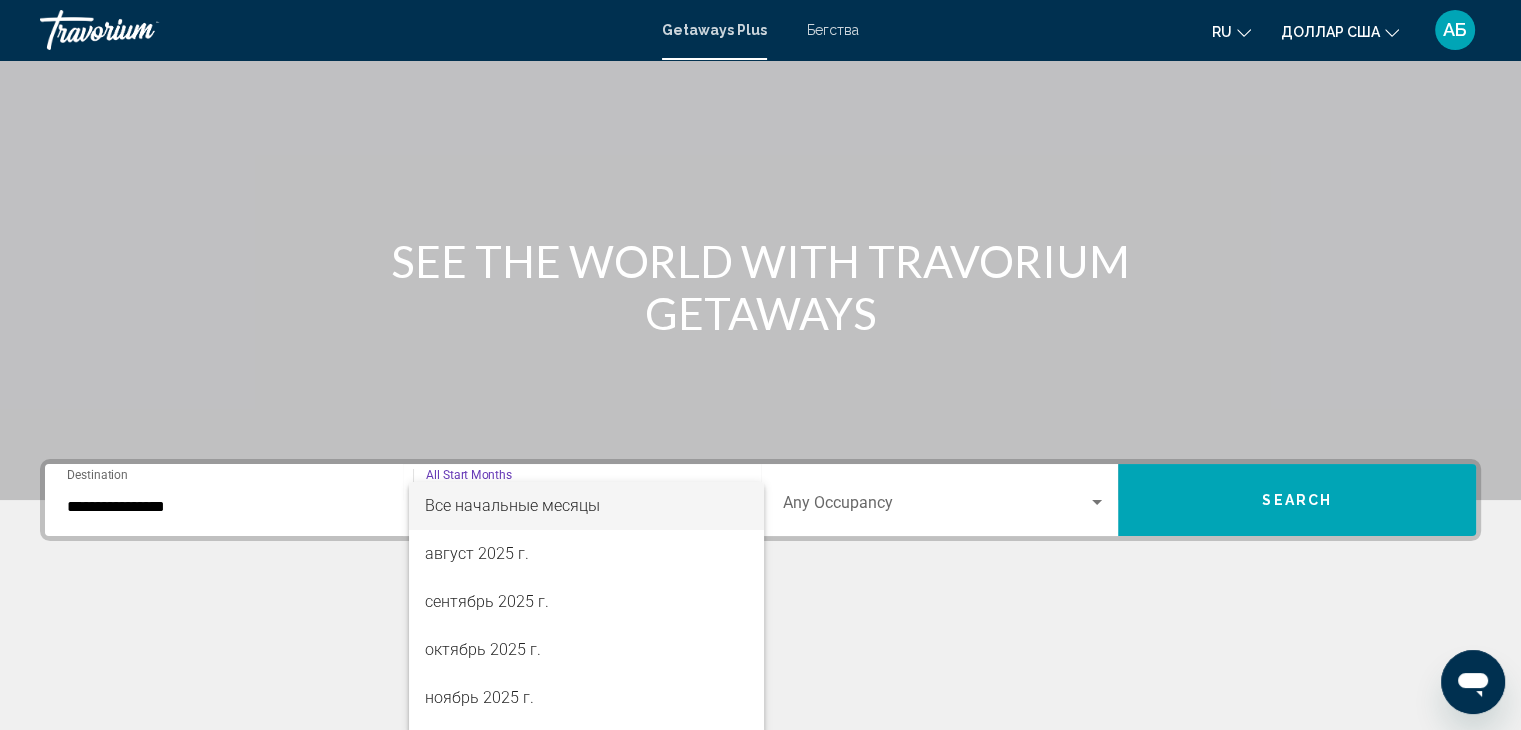 click on "Все начальные месяцы" at bounding box center [512, 505] 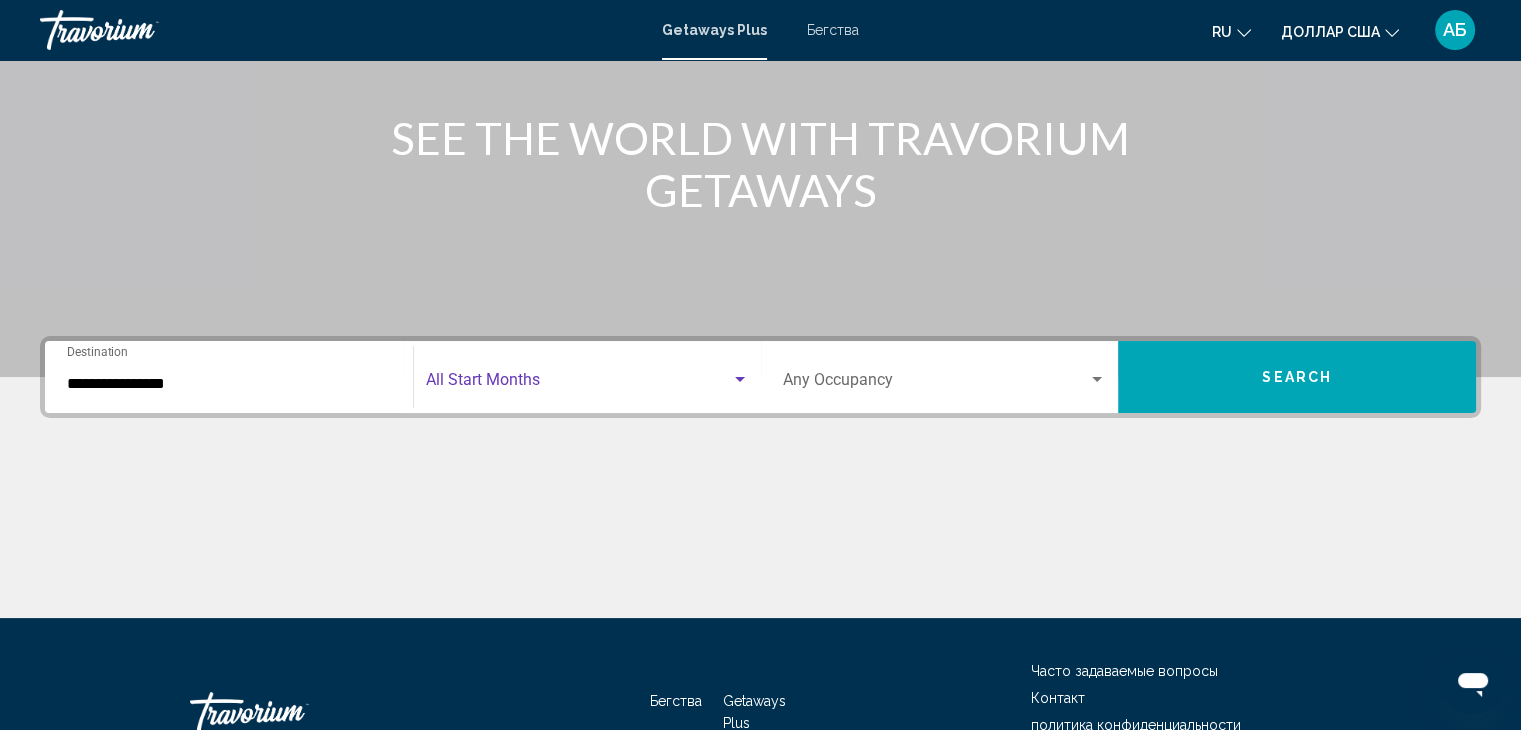 scroll, scrollTop: 356, scrollLeft: 0, axis: vertical 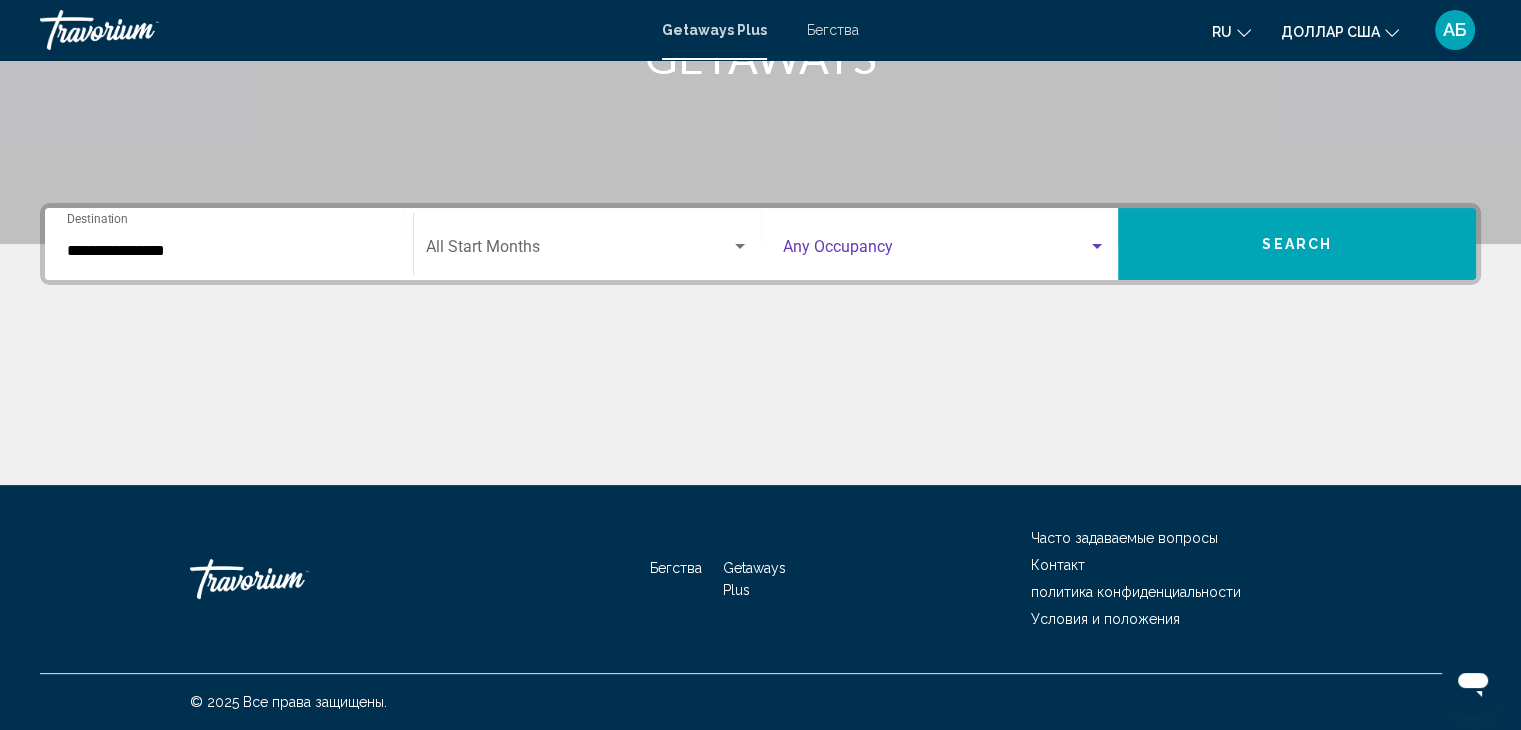 click at bounding box center [1097, 247] 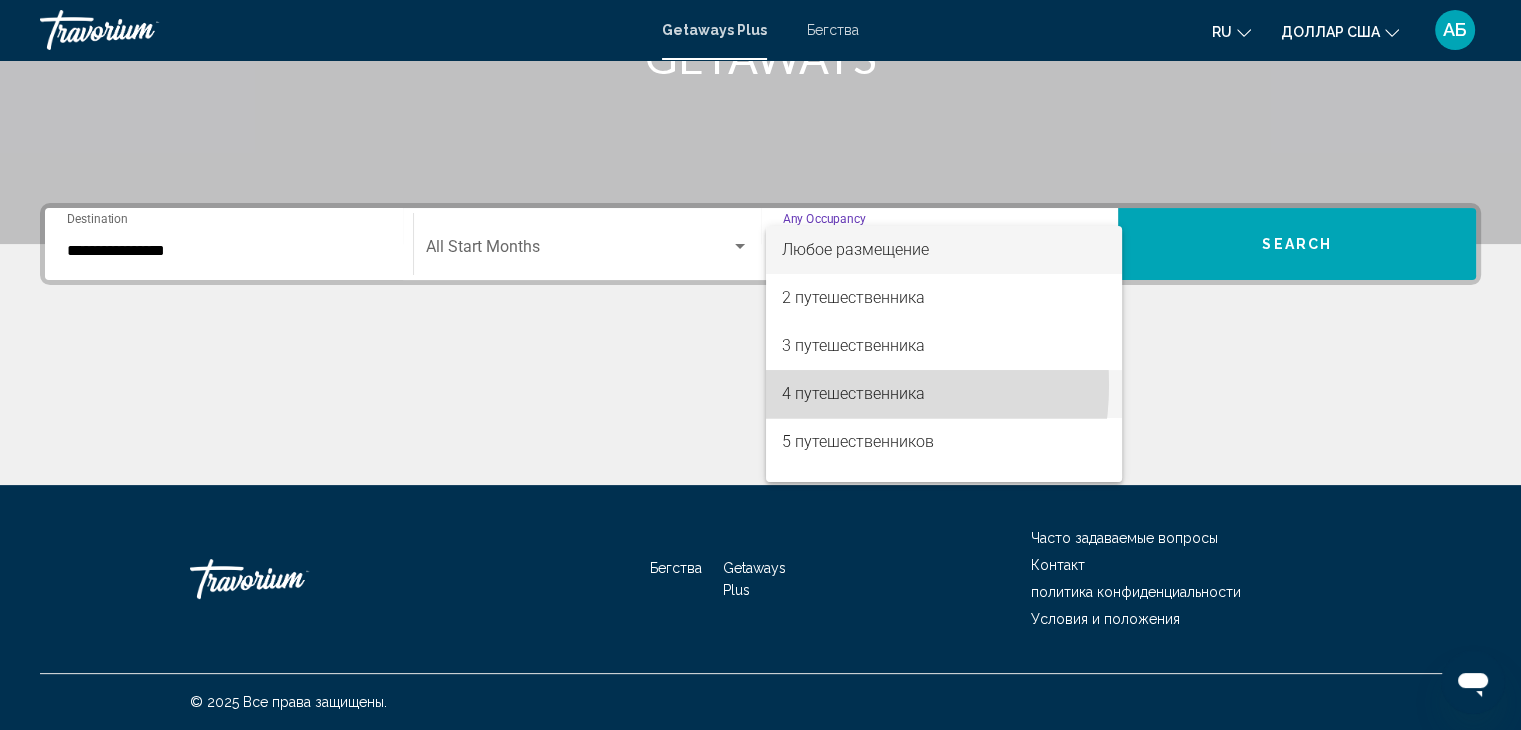 click on "4 путешественника" at bounding box center [853, 393] 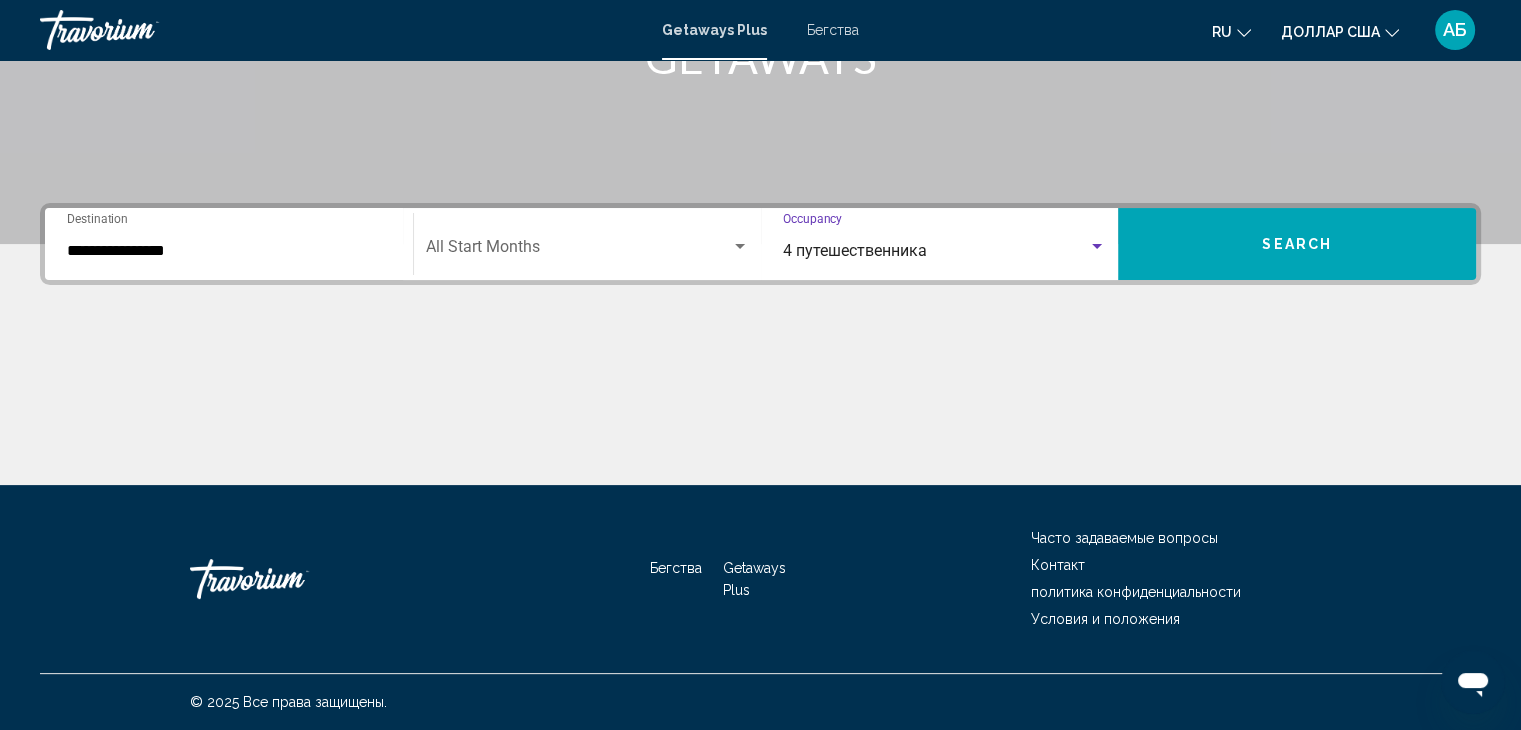 click on "Search" at bounding box center (1297, 245) 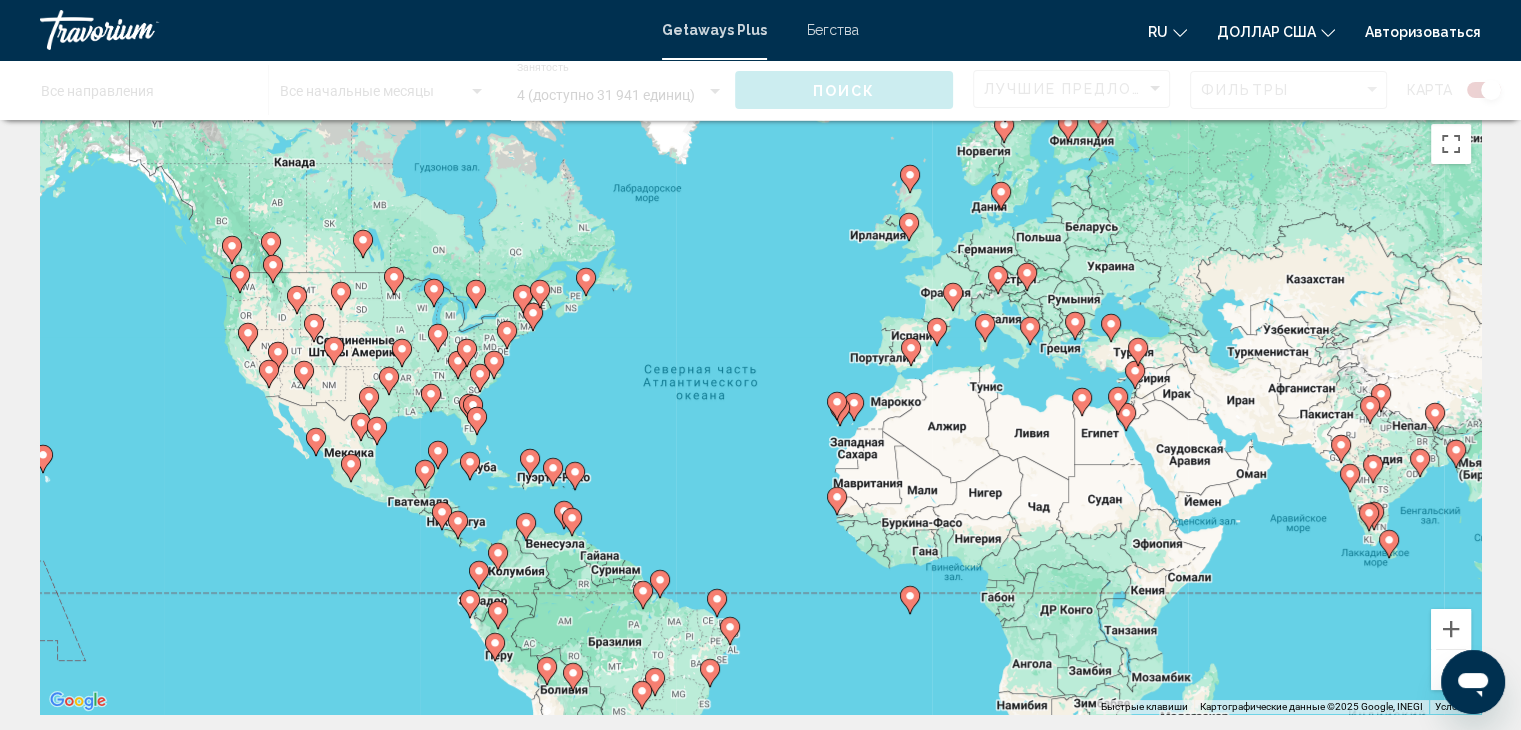 scroll, scrollTop: 0, scrollLeft: 0, axis: both 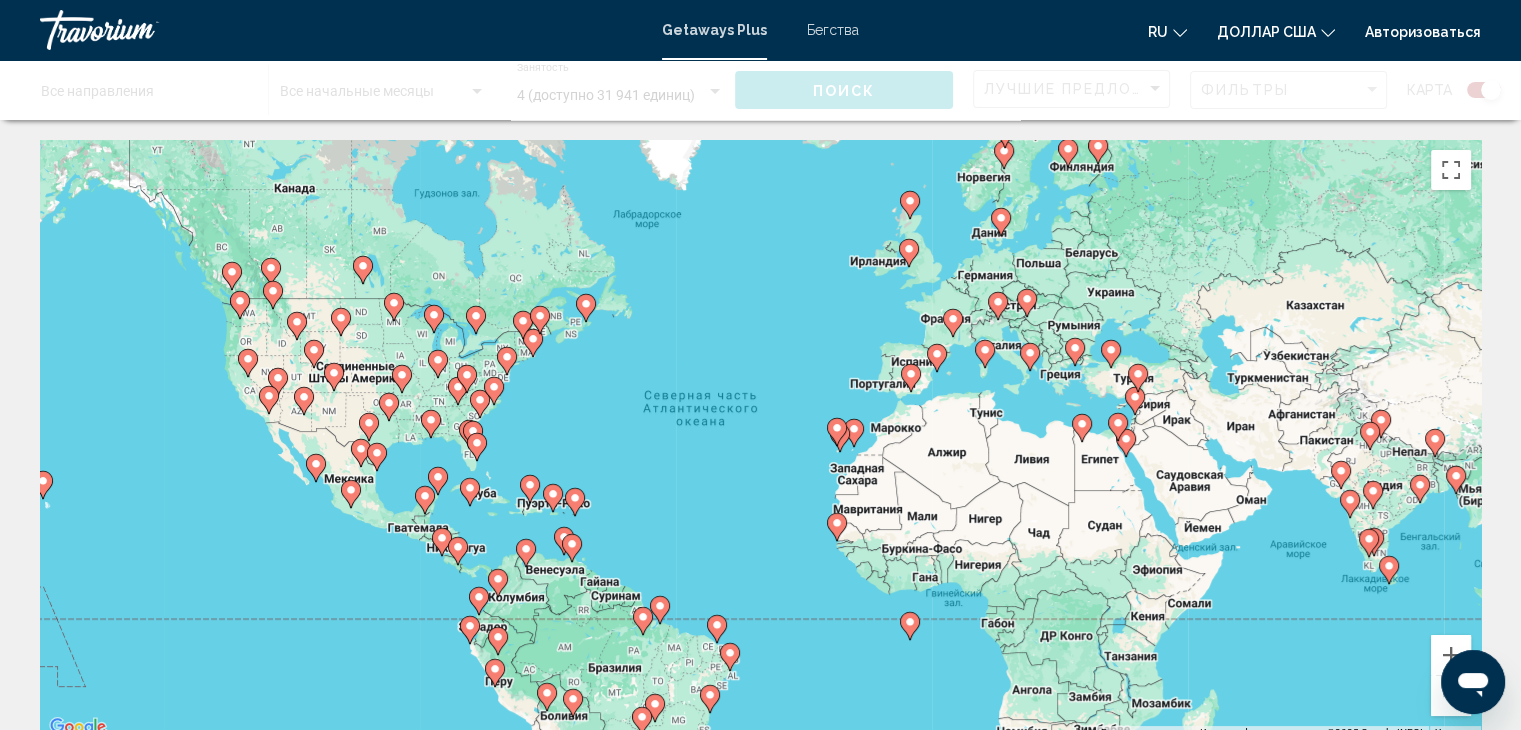 click 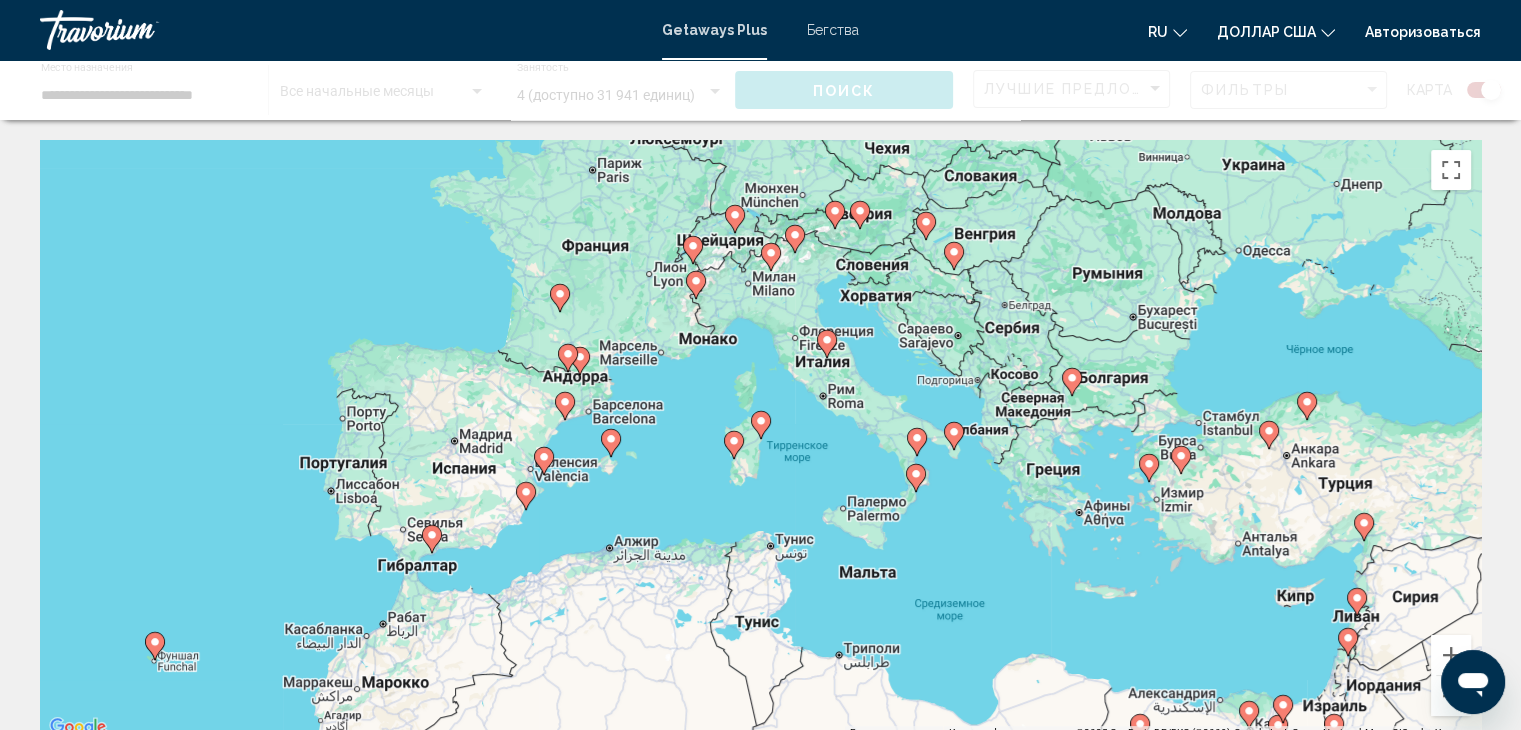 click 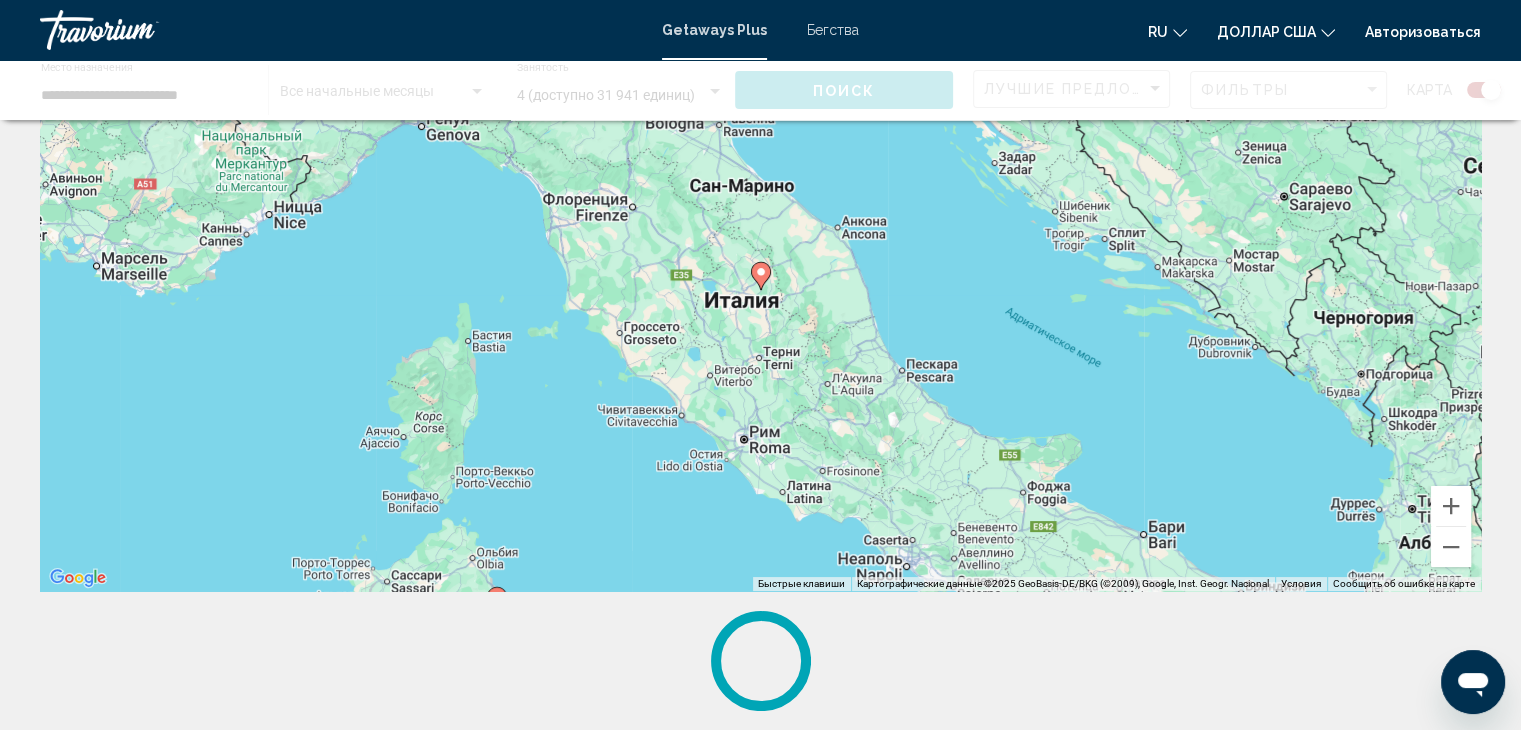 scroll, scrollTop: 0, scrollLeft: 0, axis: both 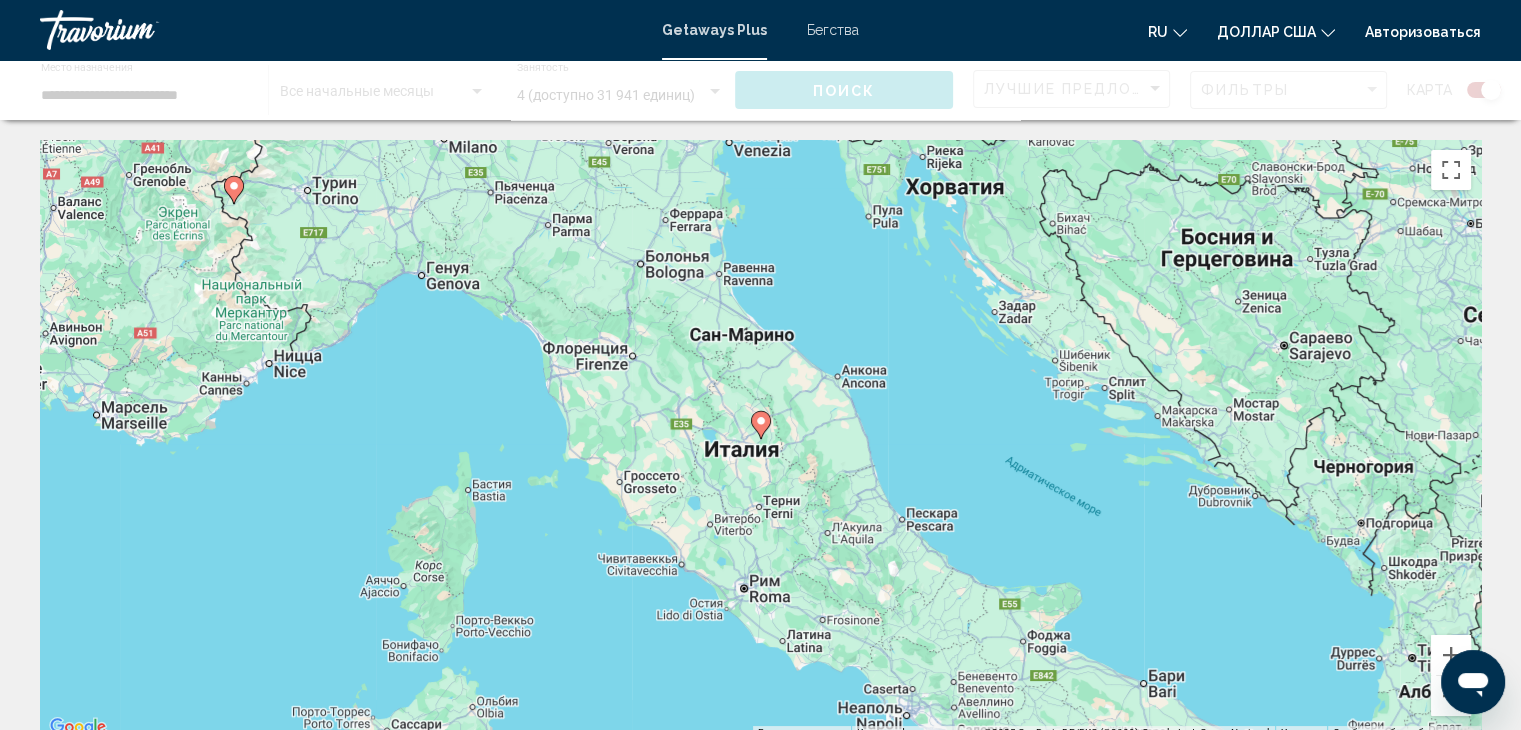 click 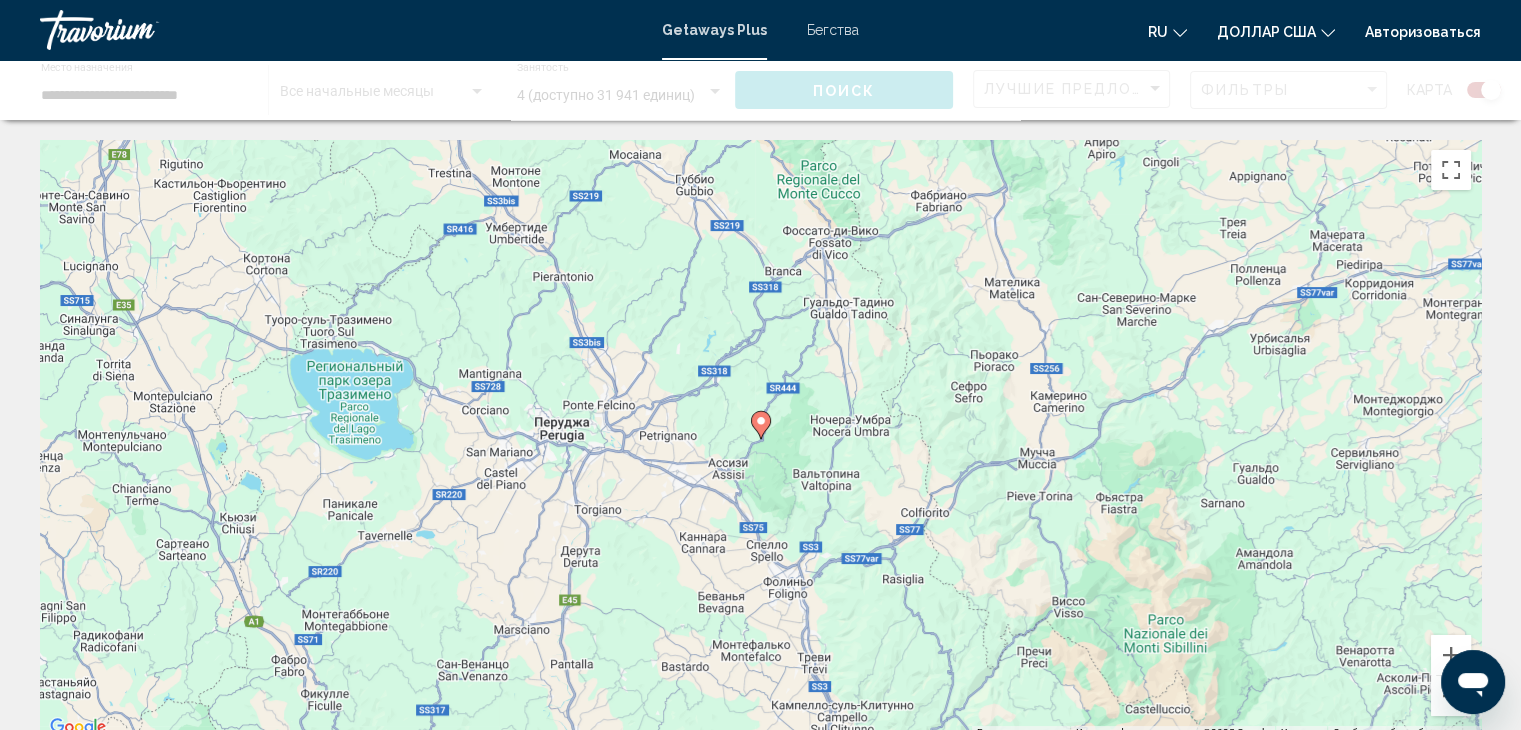 click 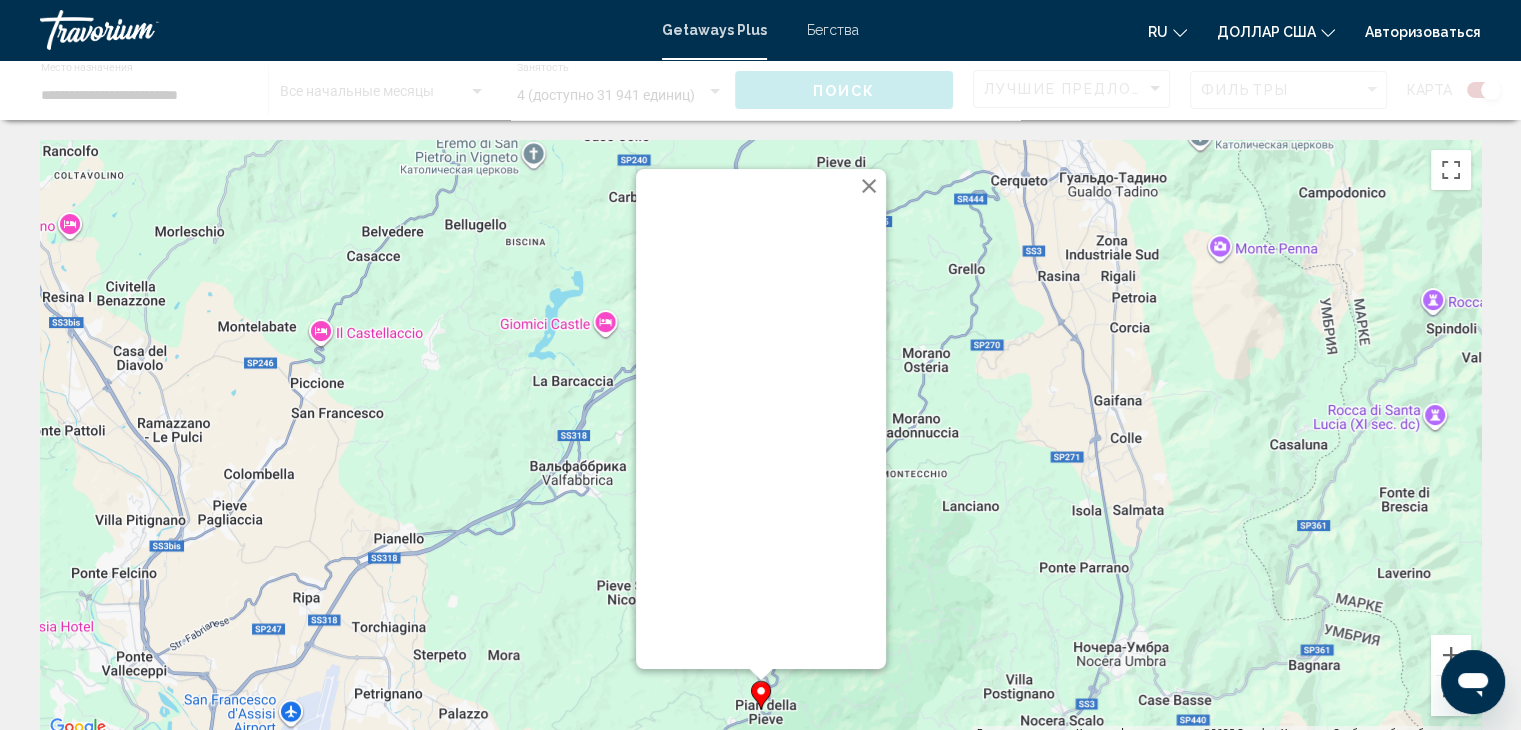 click at bounding box center (869, 186) 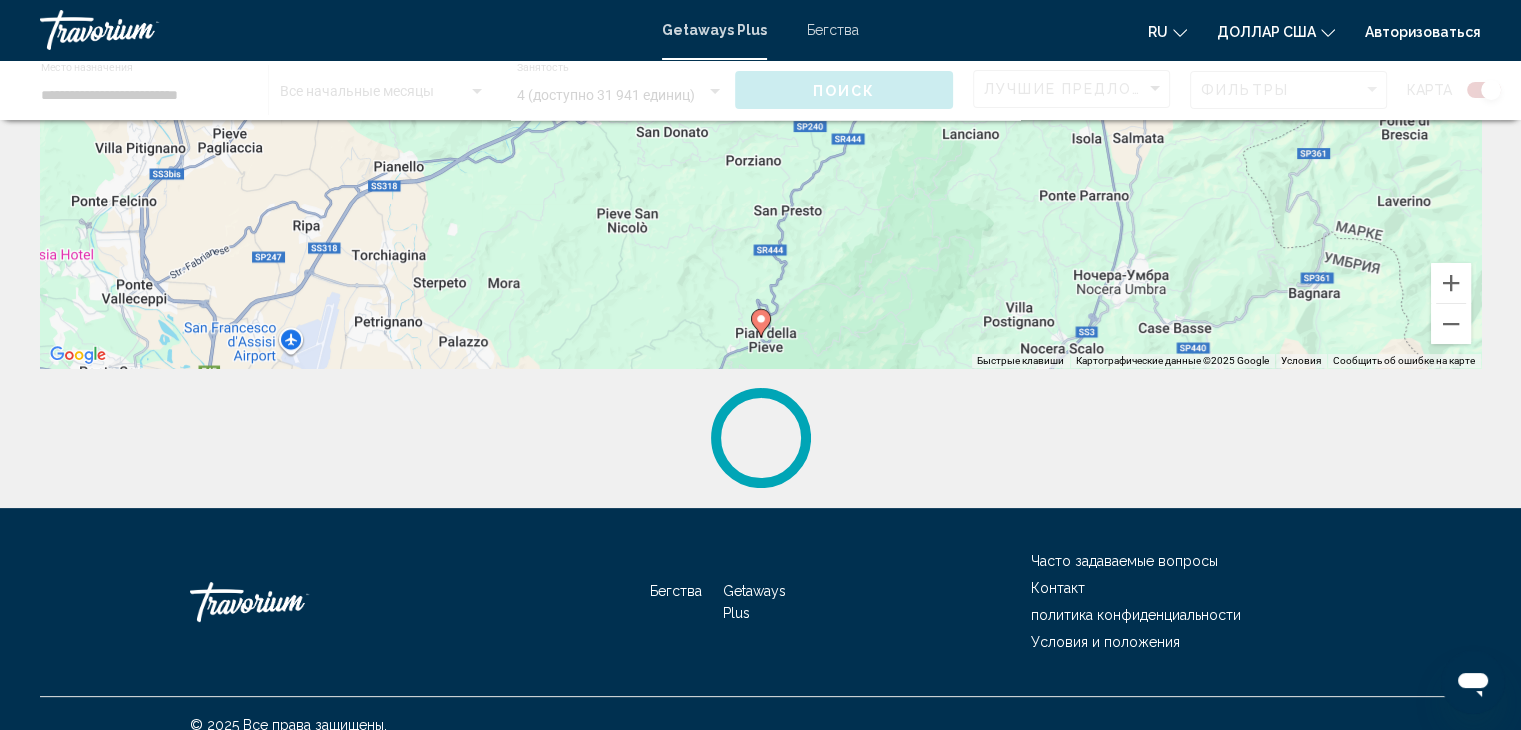 scroll, scrollTop: 395, scrollLeft: 0, axis: vertical 